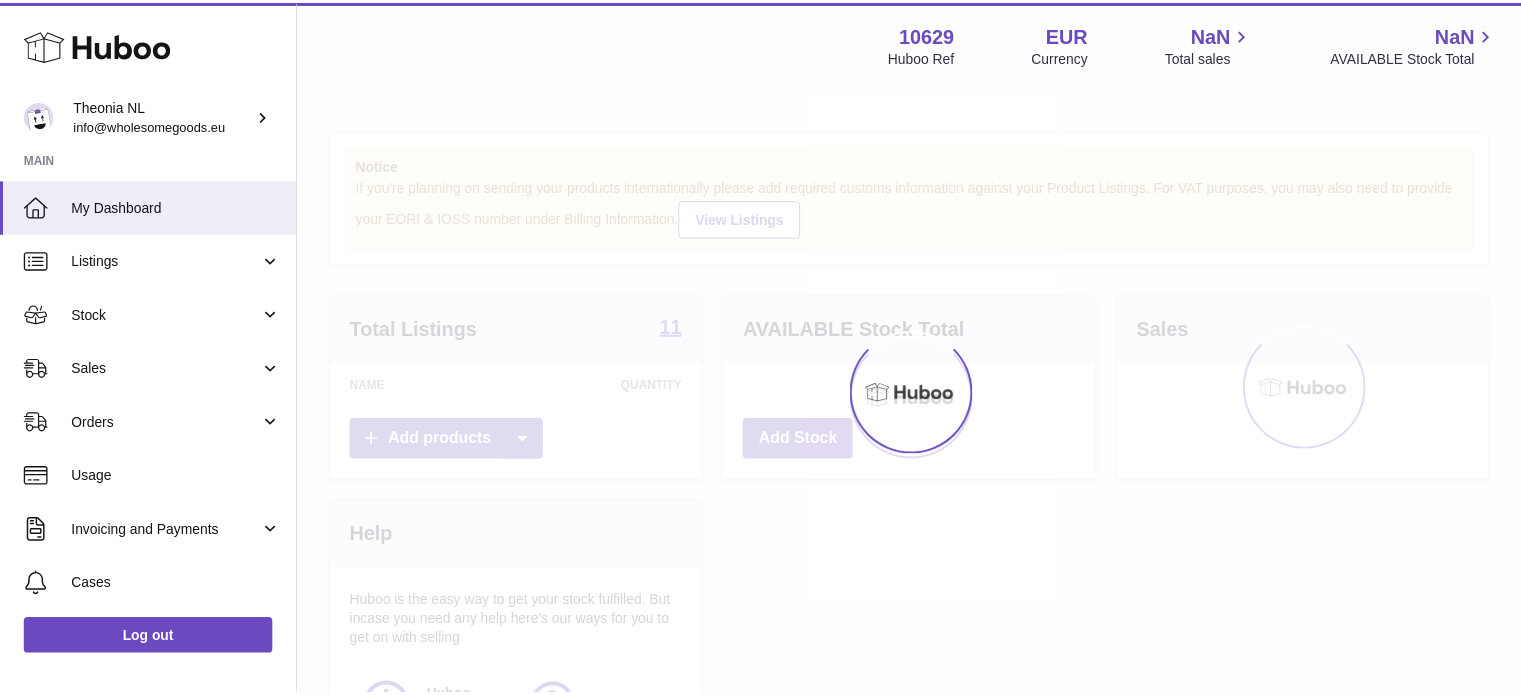 scroll, scrollTop: 0, scrollLeft: 0, axis: both 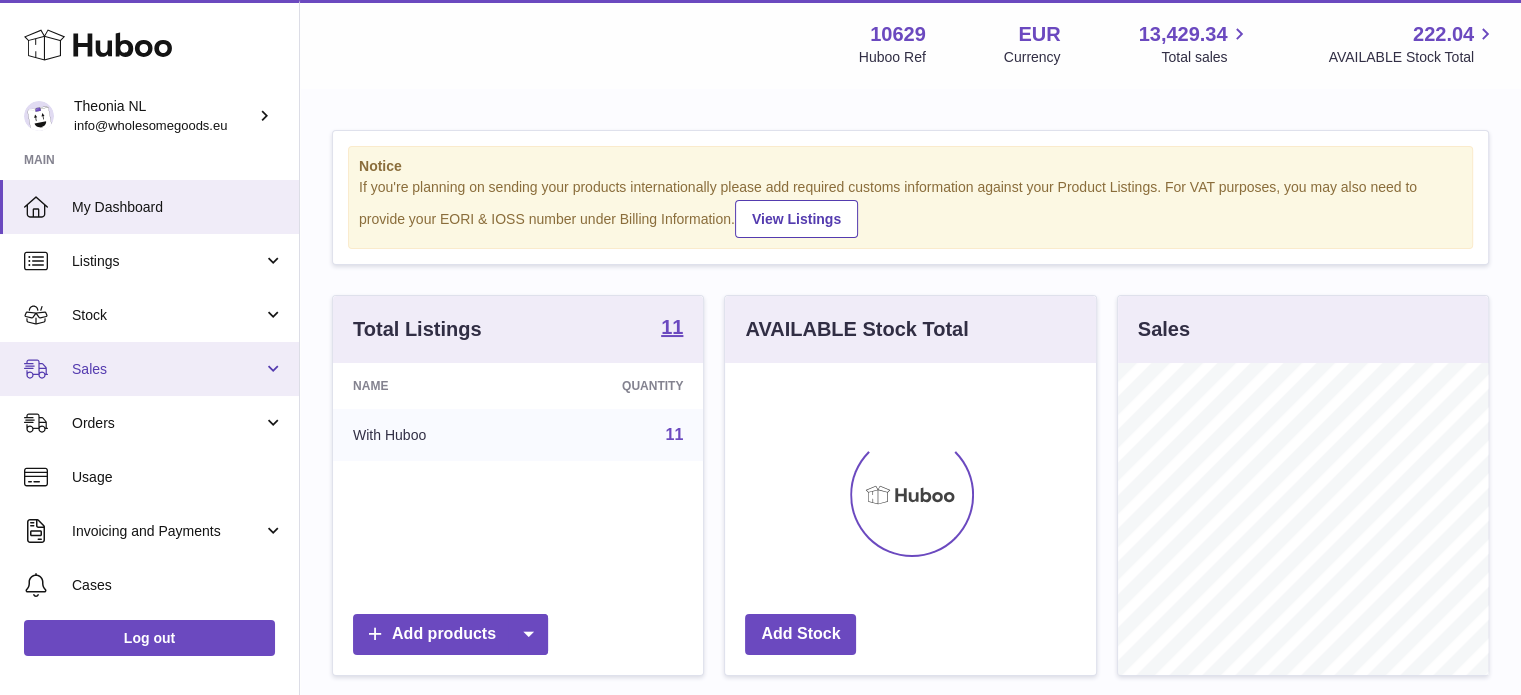 click on "Sales" at bounding box center (167, 369) 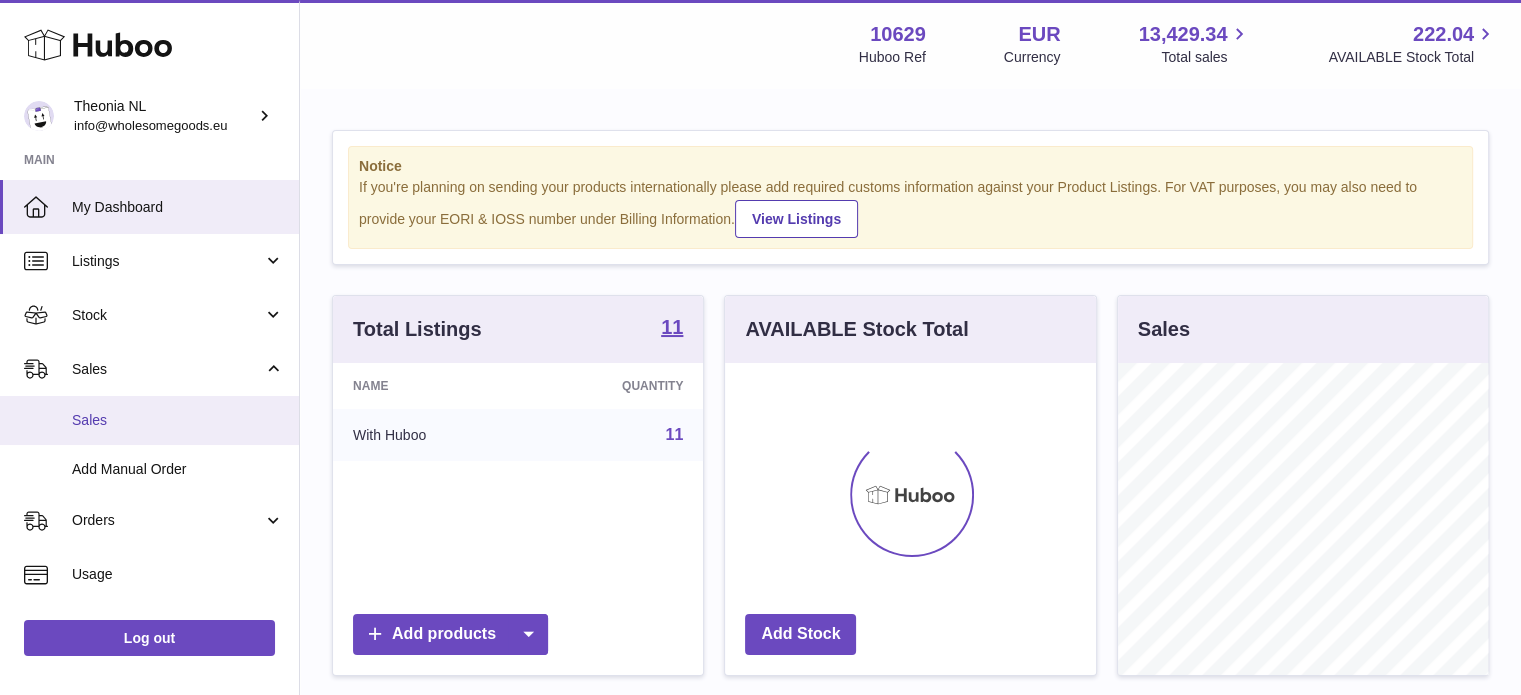 click on "Sales" at bounding box center (178, 420) 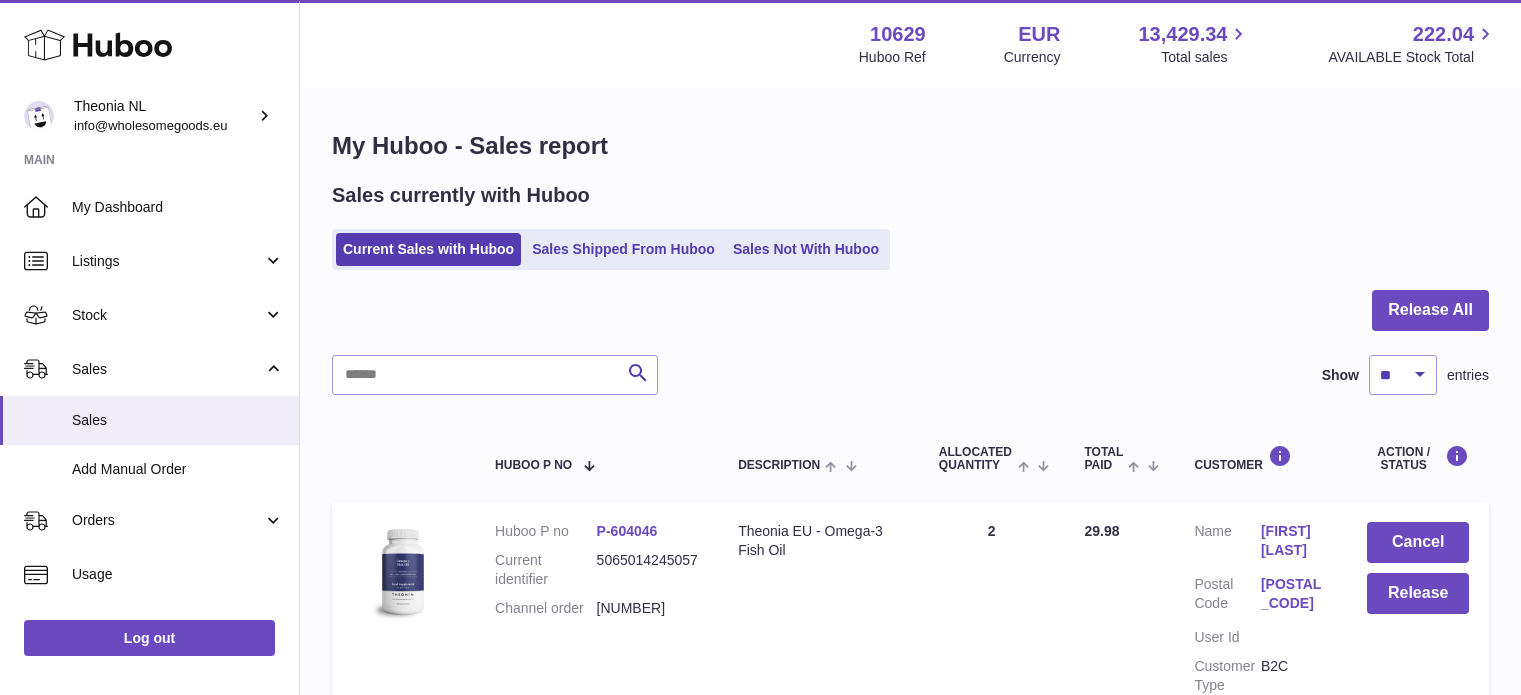 scroll, scrollTop: 0, scrollLeft: 0, axis: both 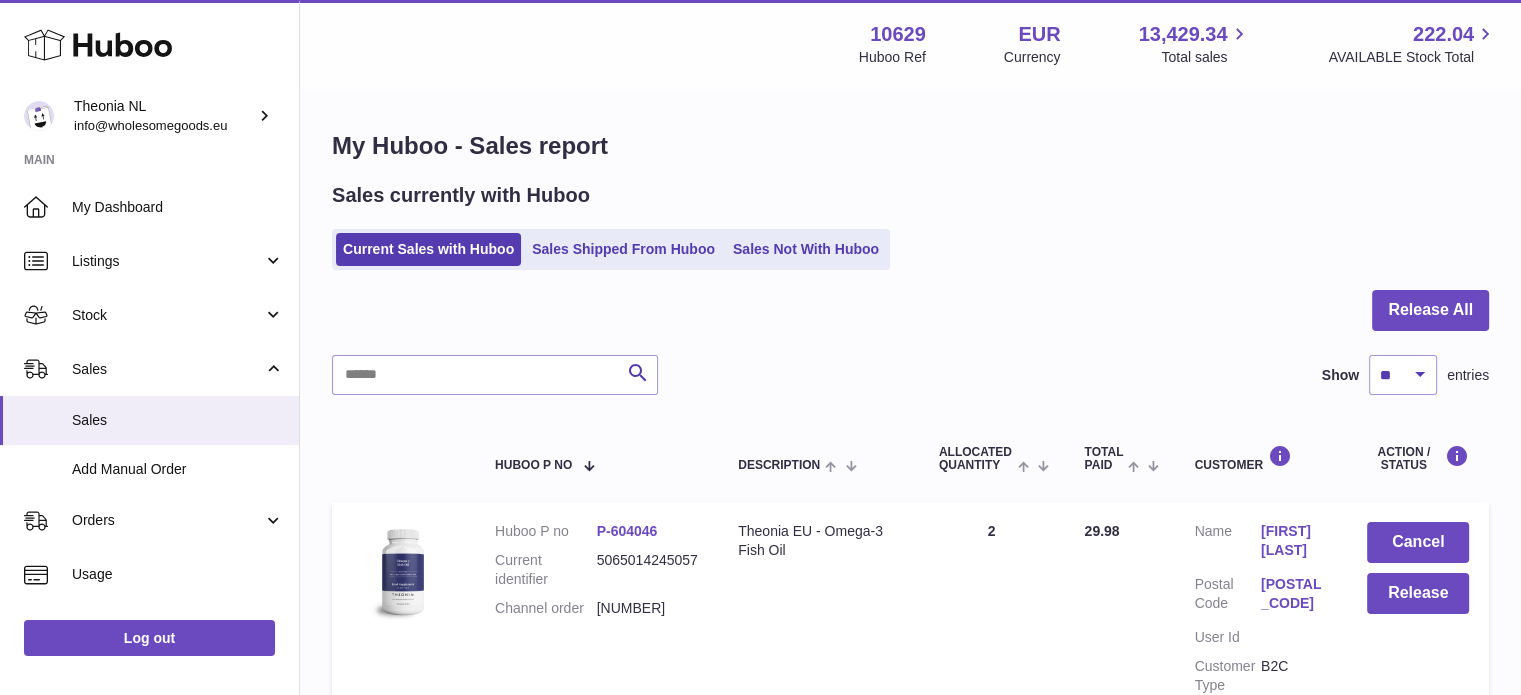 click at bounding box center [910, 322] 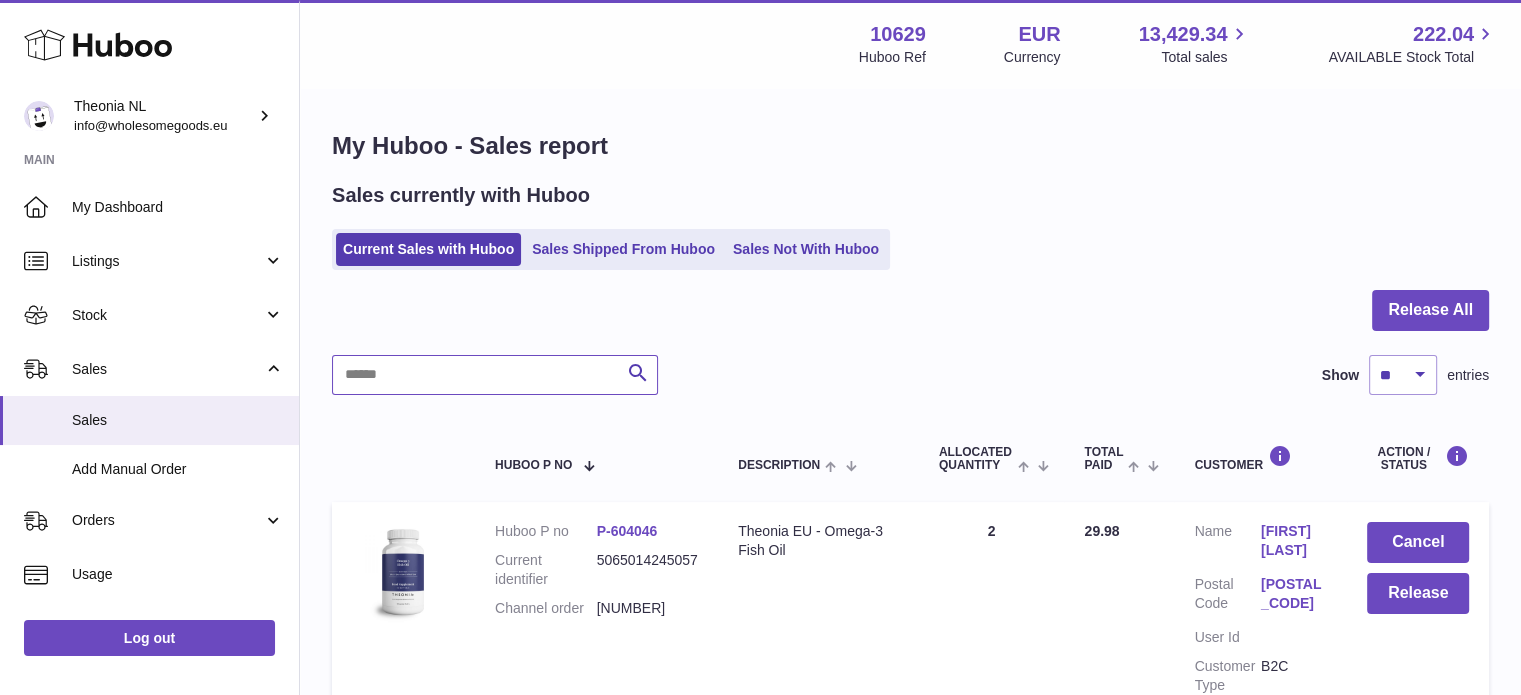 click at bounding box center (495, 375) 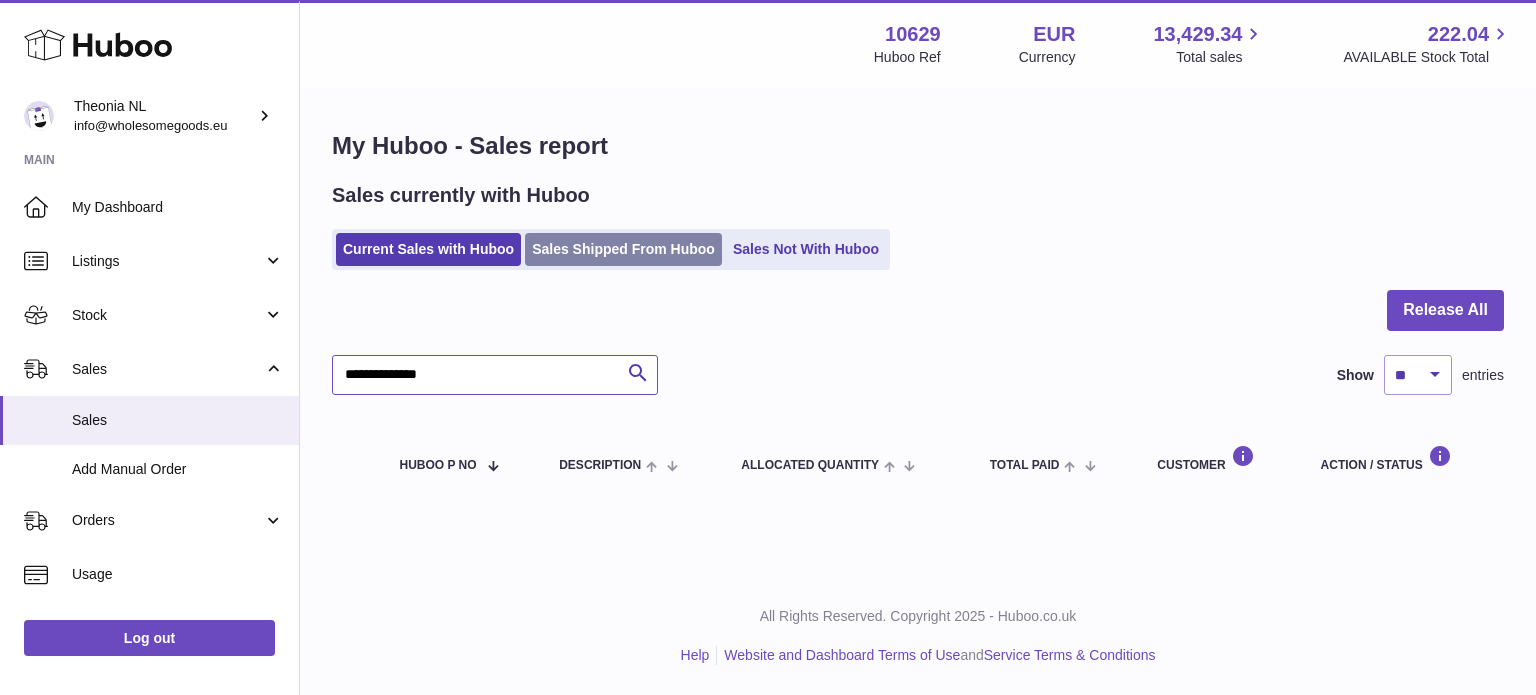 type on "**********" 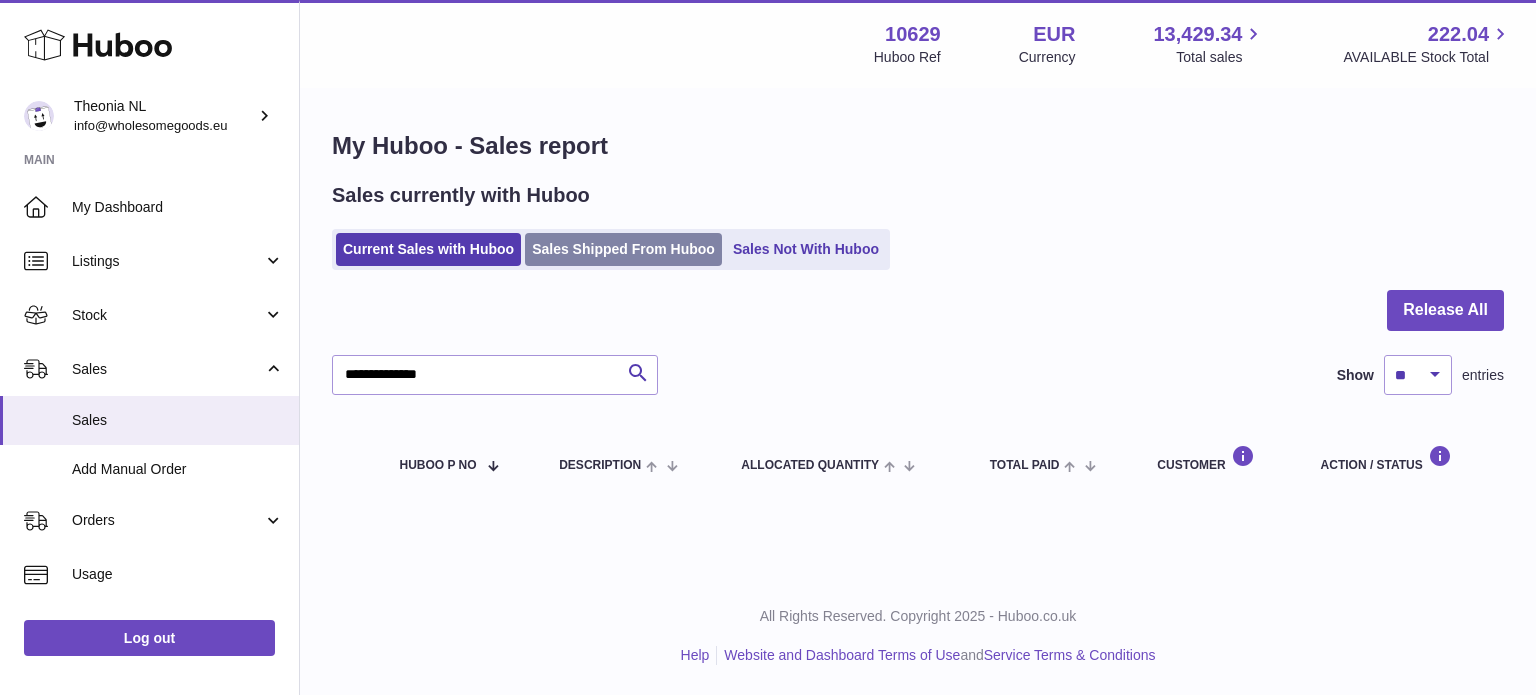click on "Sales Shipped From Huboo" at bounding box center [623, 249] 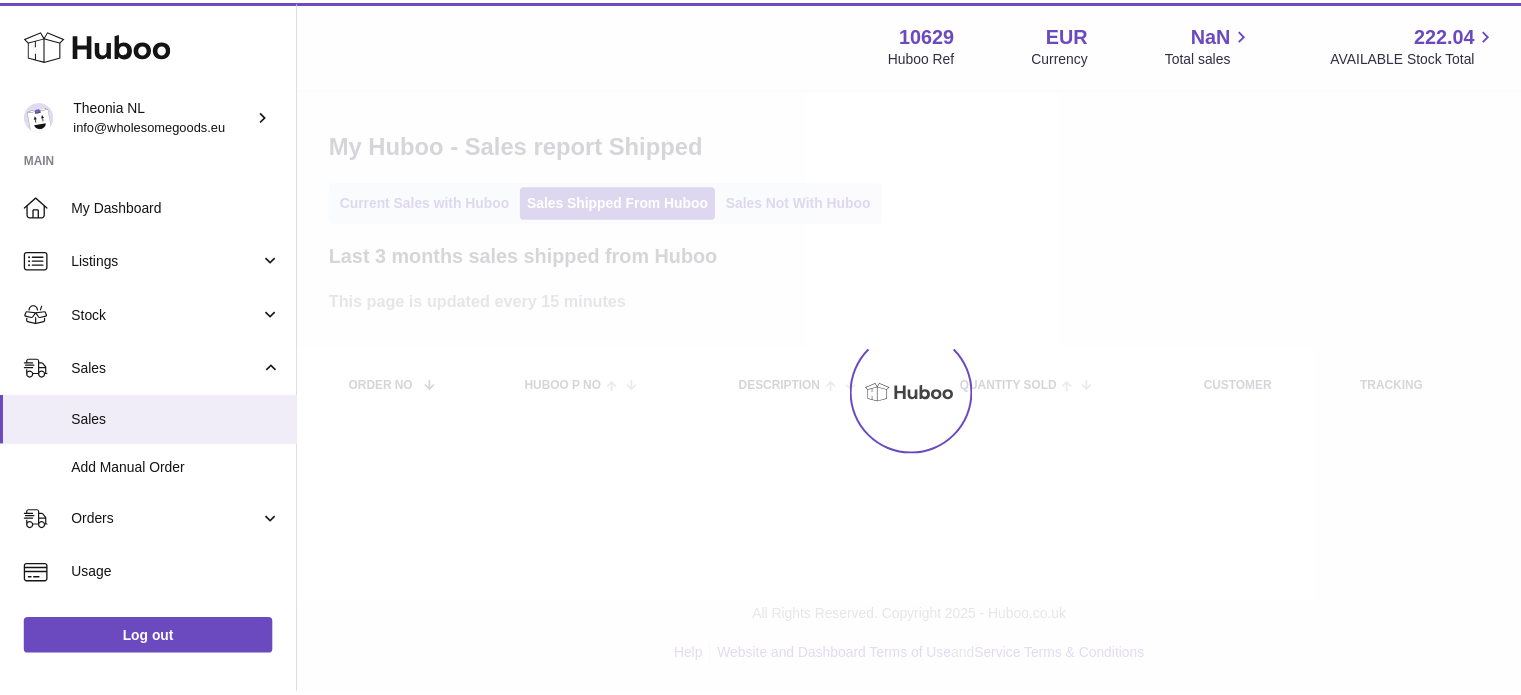 scroll, scrollTop: 0, scrollLeft: 0, axis: both 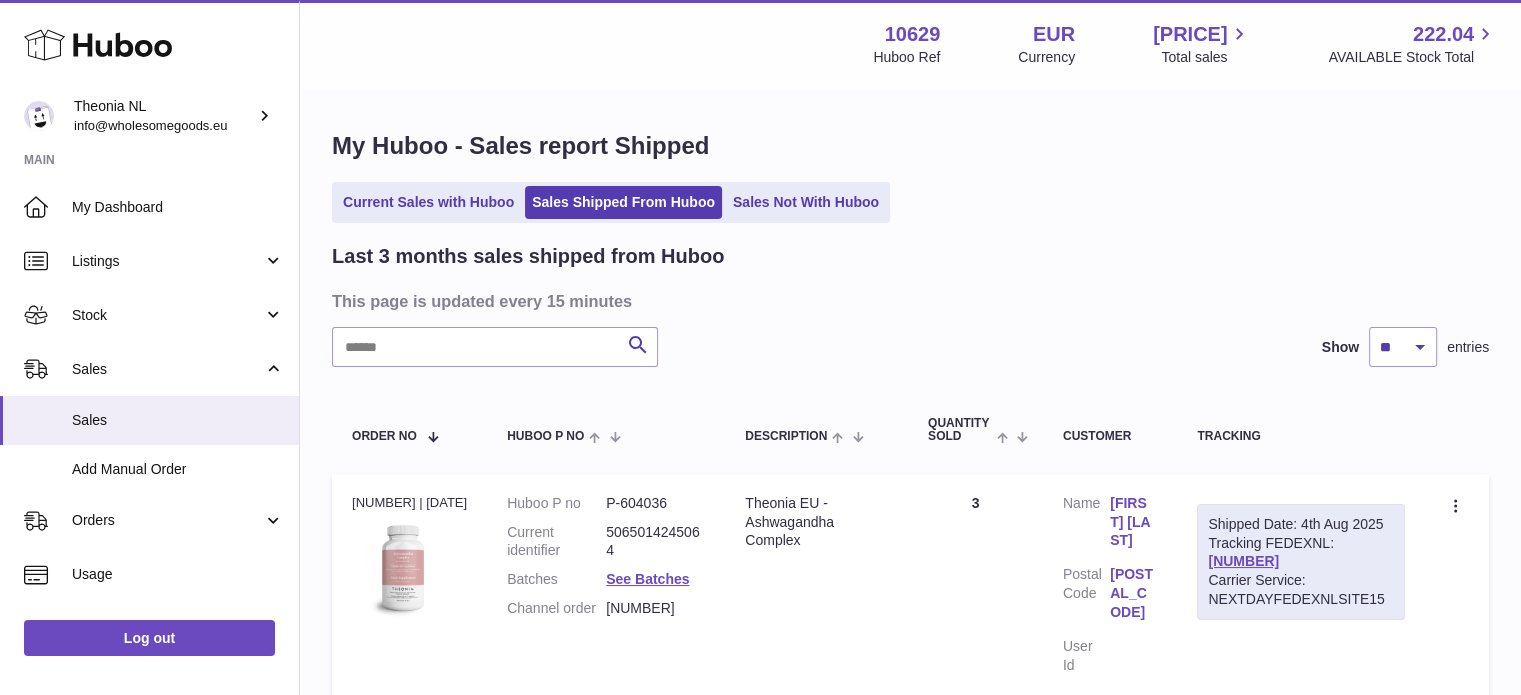 click on "Last 3 months sales shipped from Huboo     This page is updated every 15 minutes       Search
Show
** ** **
entries
Order No       Huboo P no       Description       Quantity Sold
Customer
Tracking
Order no
122270631 | 4th Aug
Huboo P no   P-604036   Current identifier   5065014245064   Batches   See Batches
Channel order
11955194331510     Description
Theonia EU - Ashwagandha Complex
Quantity
3
Customer  Name   Tessa Vermaas   Postal Code   2993 XJ   User Id
Shipped Date: 4th Aug 2025
Tracking FEDEXNL:
391723569640
Carrier Service: NEXTDAYFEDEXNLSITE15
Create a ticket
Order no     Huboo P no   P-604044" at bounding box center [910, 1520] 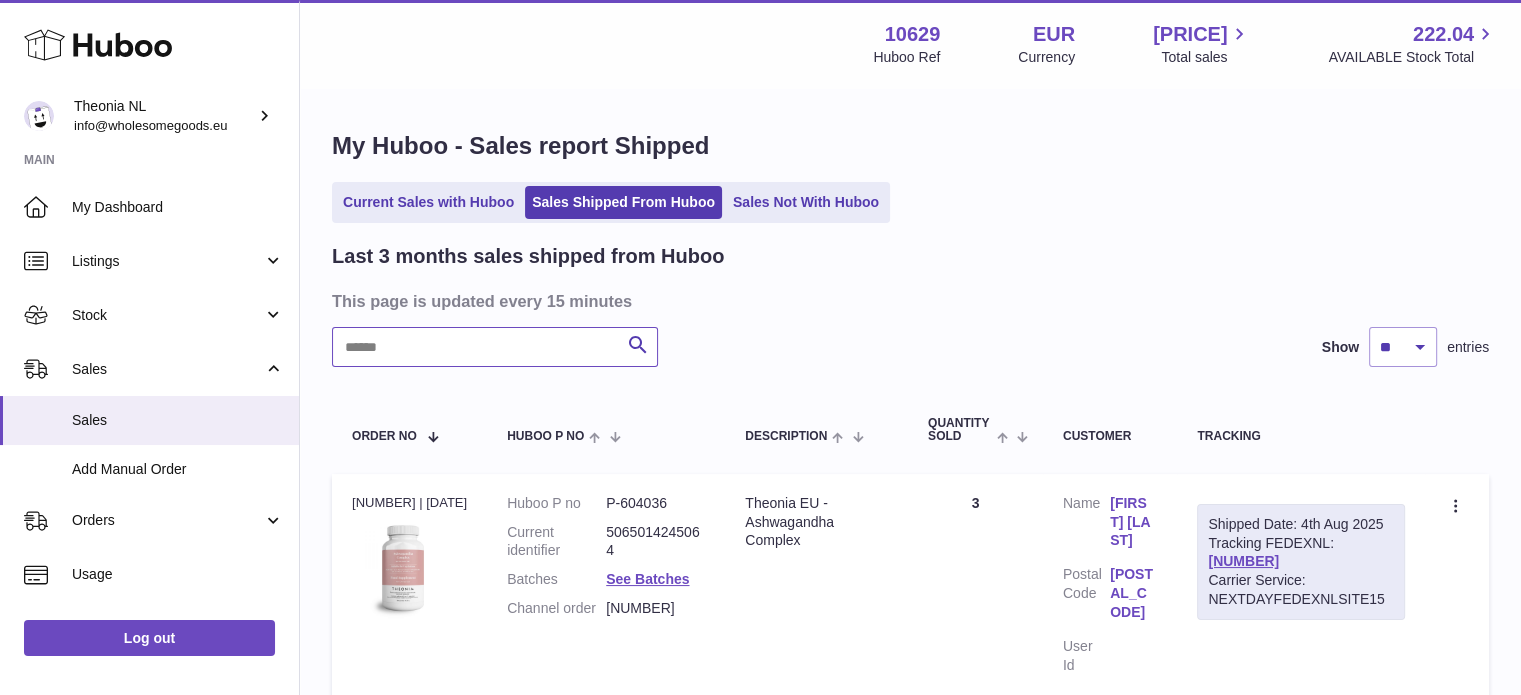 click at bounding box center [495, 347] 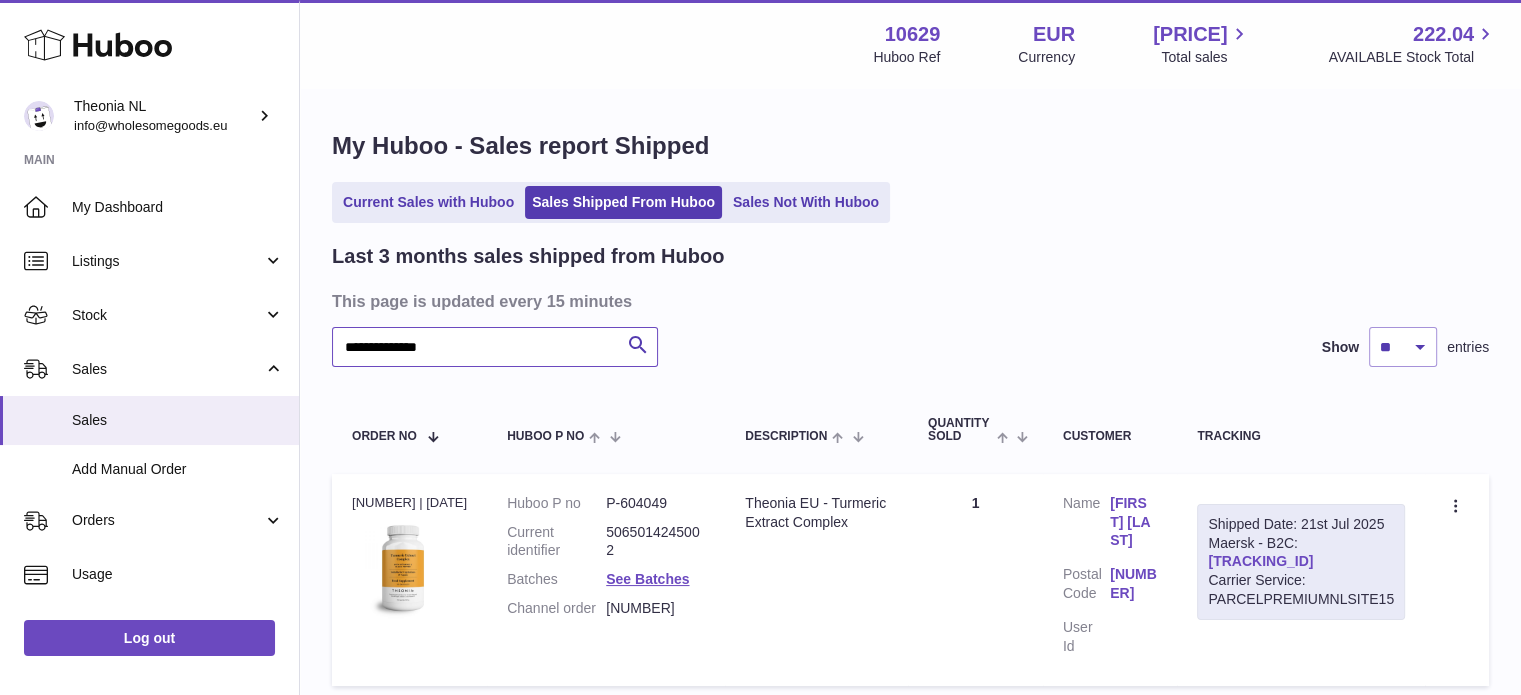 type on "**********" 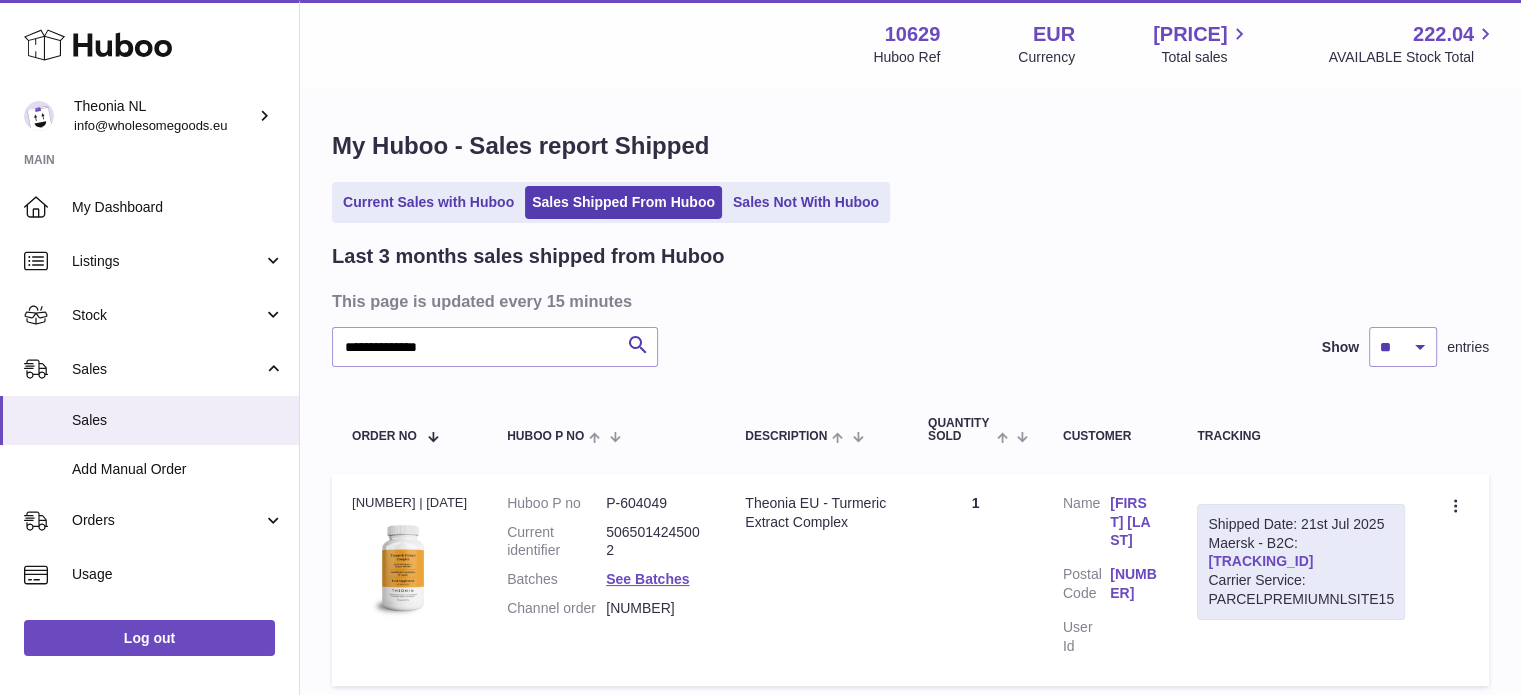 click on "TYPQWPI00441477" at bounding box center [1260, 561] 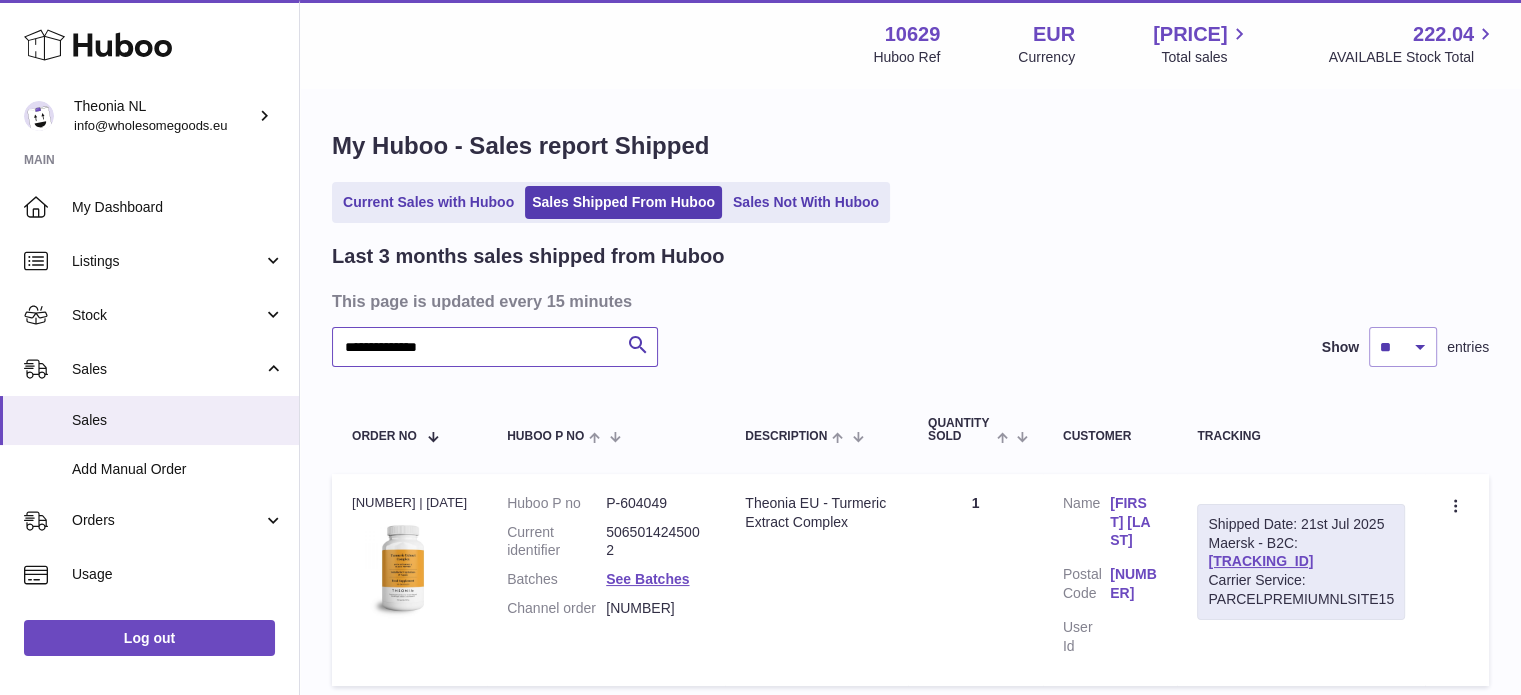 click on "**********" at bounding box center (495, 347) 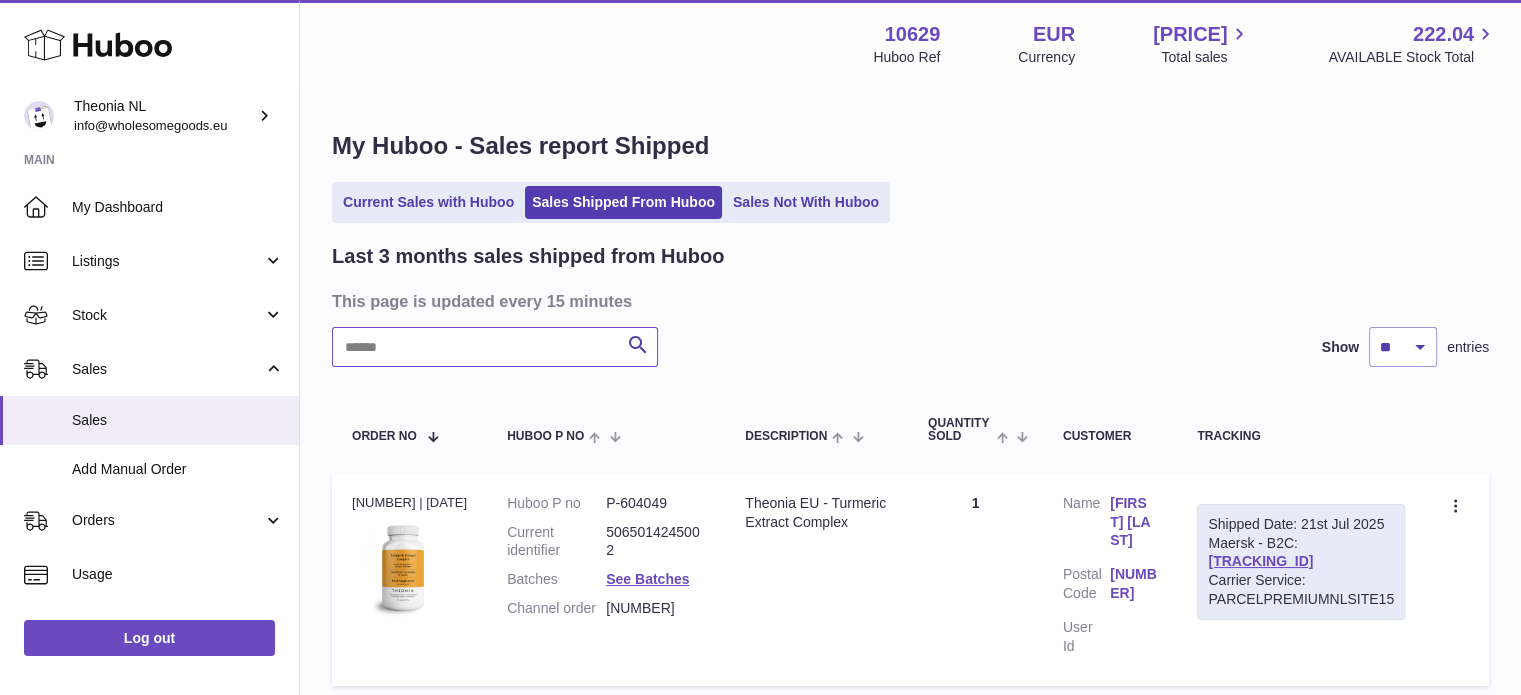 paste on "**********" 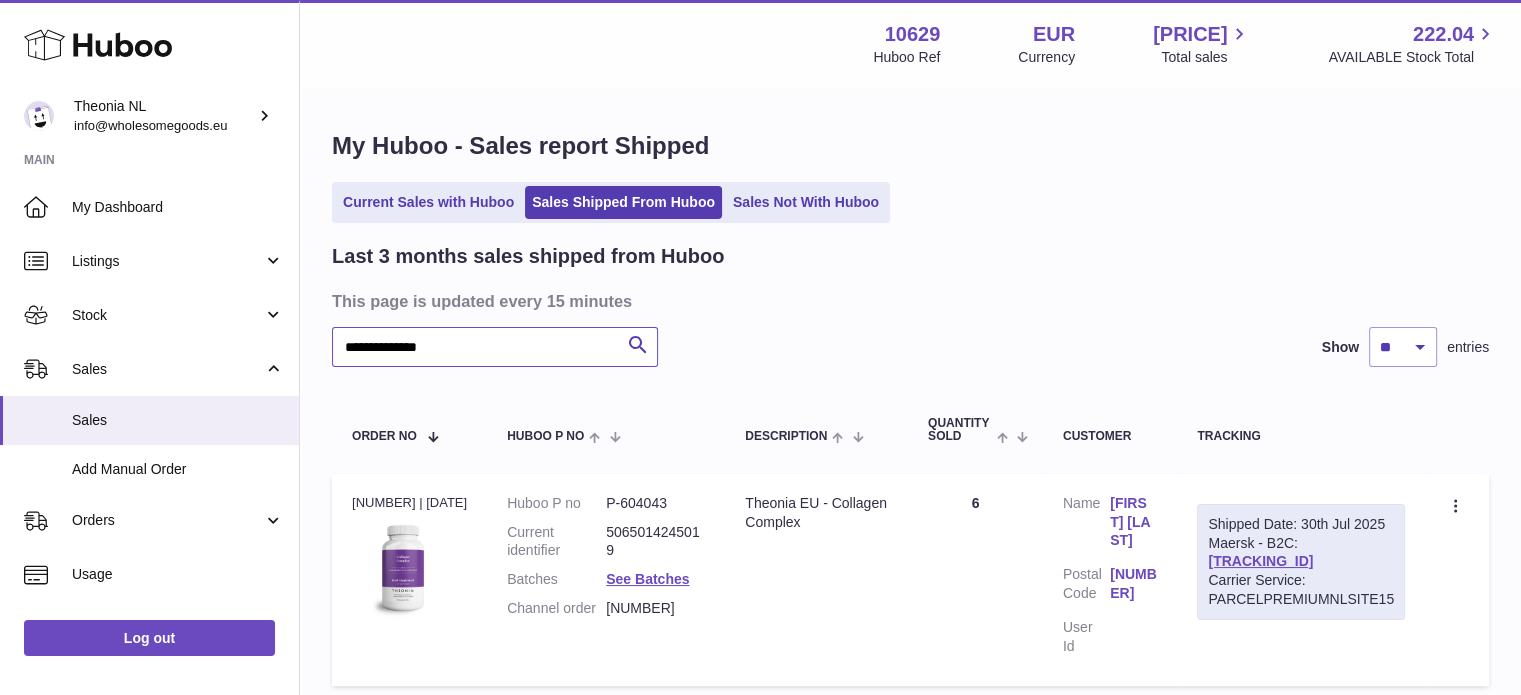 type on "**********" 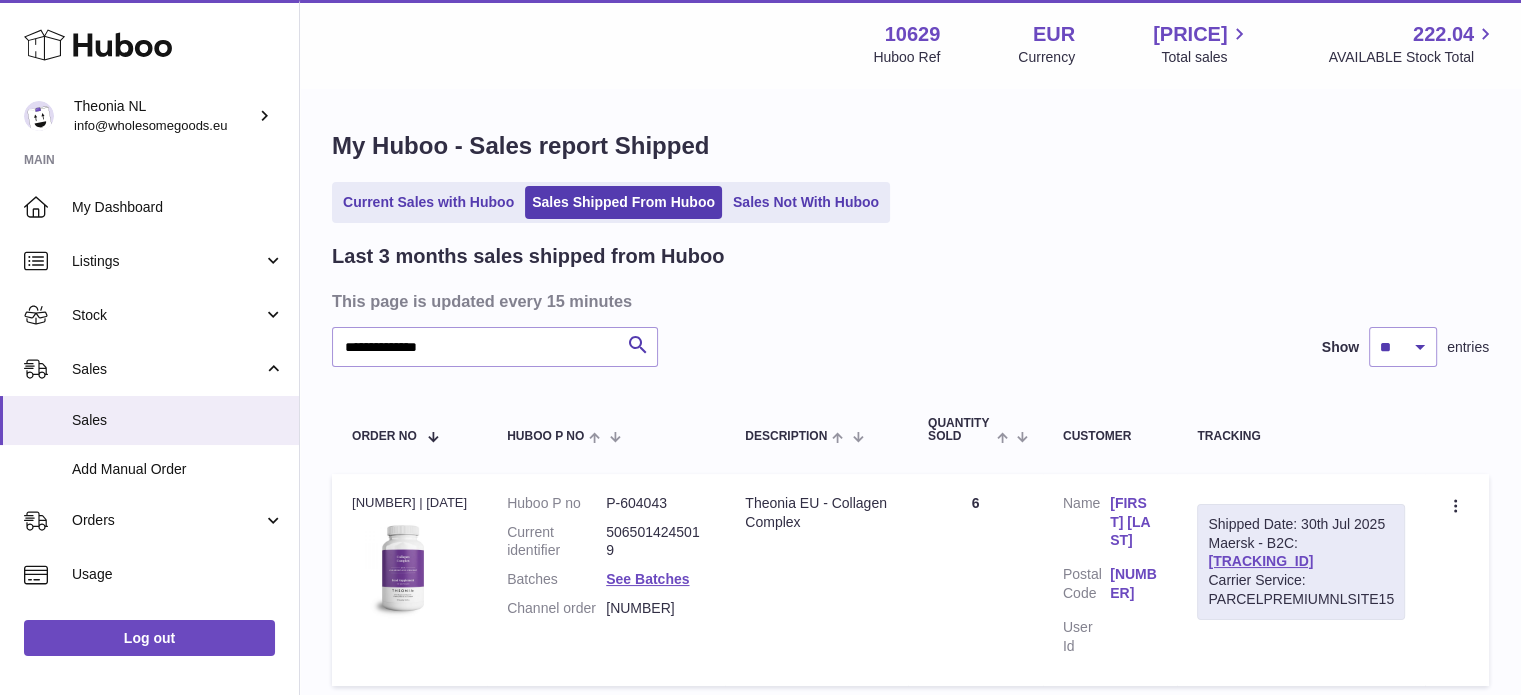 click on "Shipped Date: 30th Jul 2025
Maersk - B2C:
TYPQWPI00446951
Carrier Service: PARCELPREMIUMNLSITE15" at bounding box center [1301, 562] 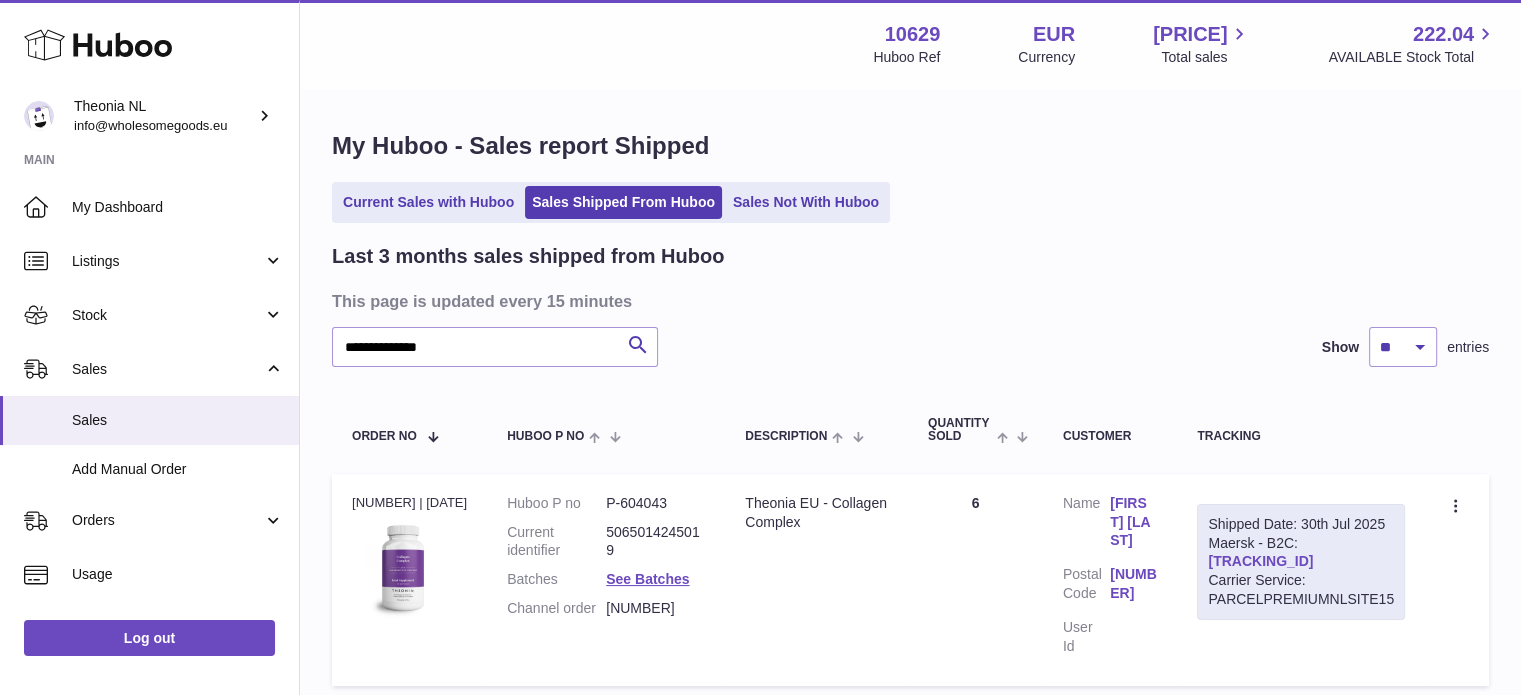click on "TYPQWPI00446951" at bounding box center (1260, 561) 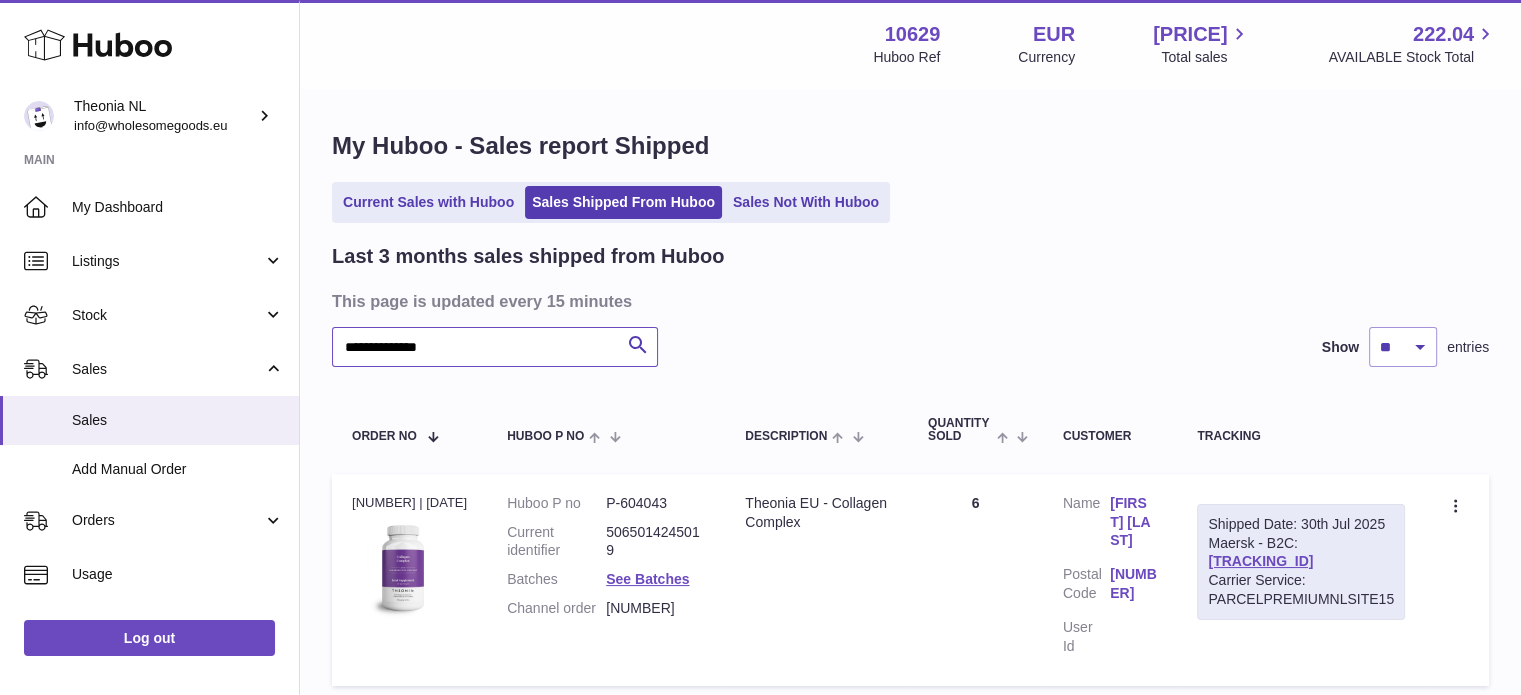 click on "**********" at bounding box center (495, 347) 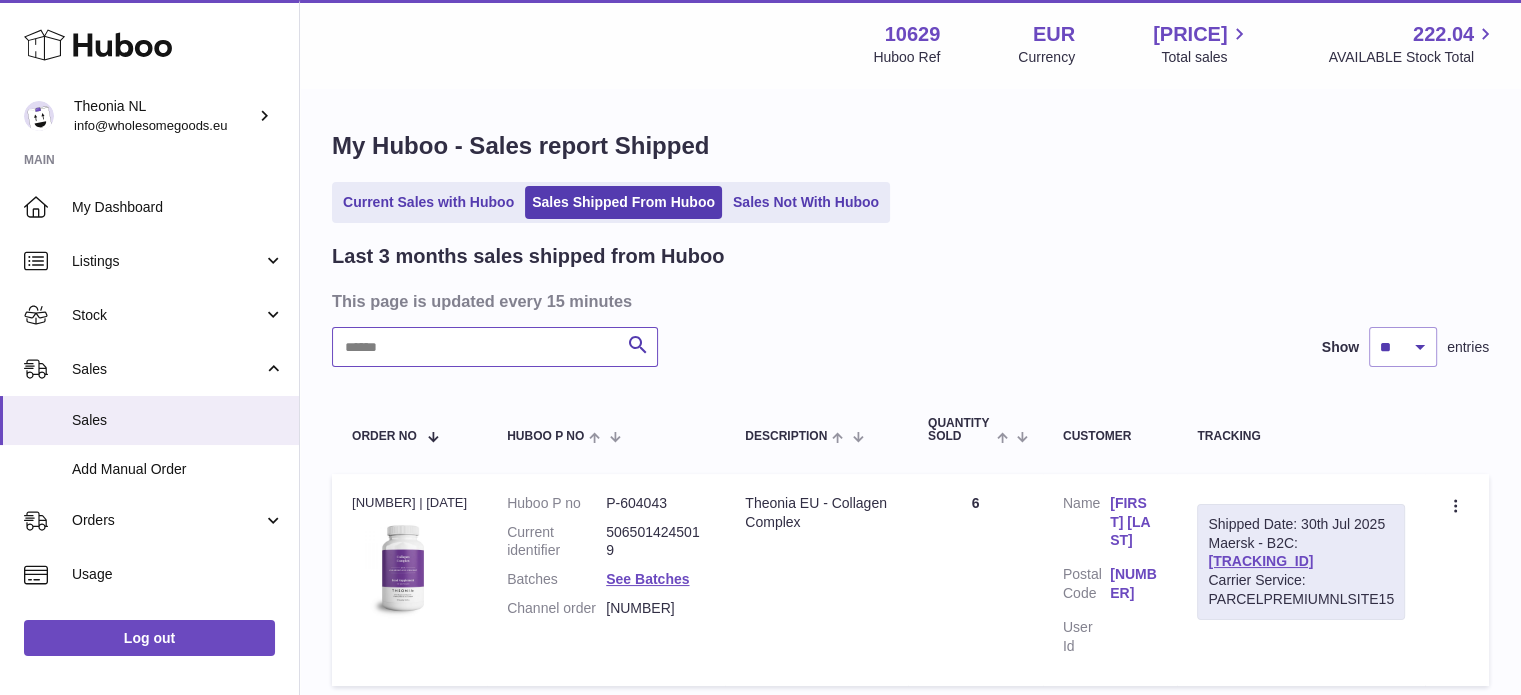 paste on "**********" 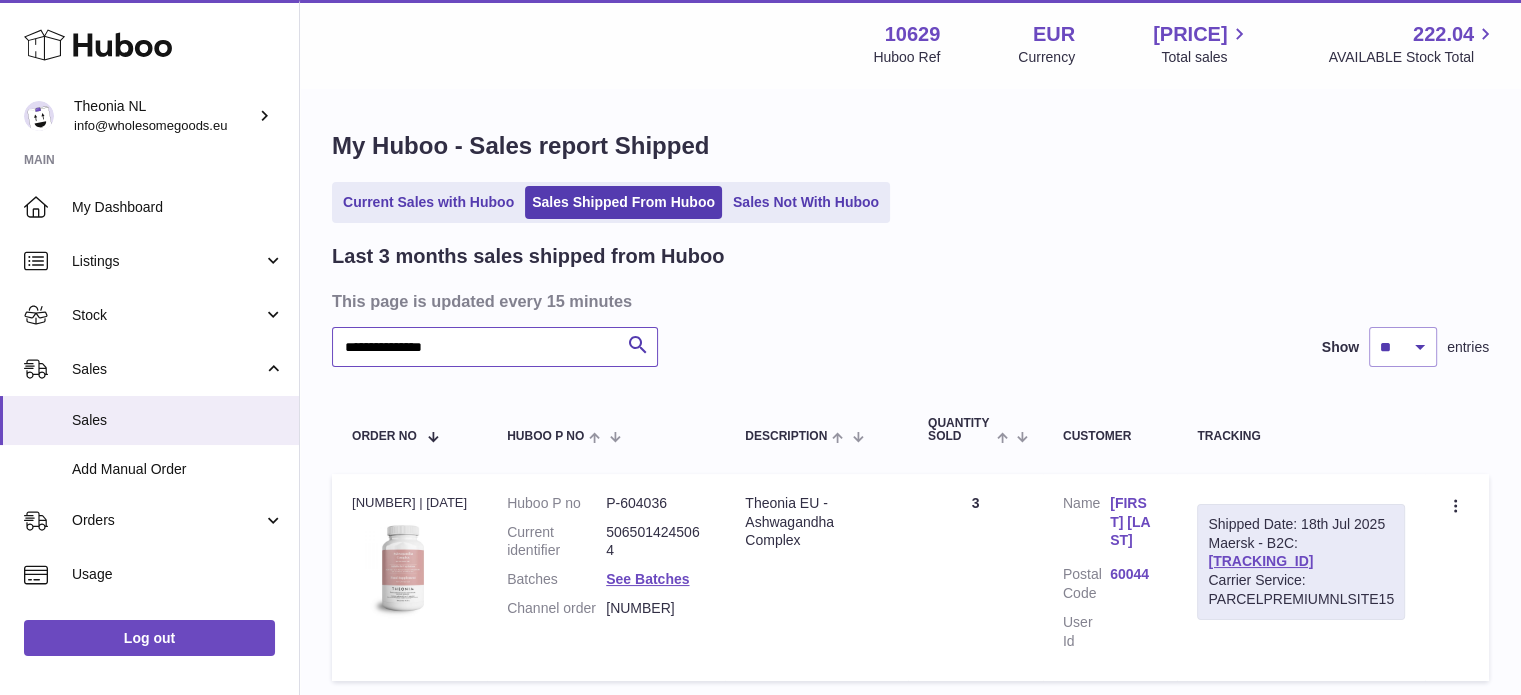 type on "**********" 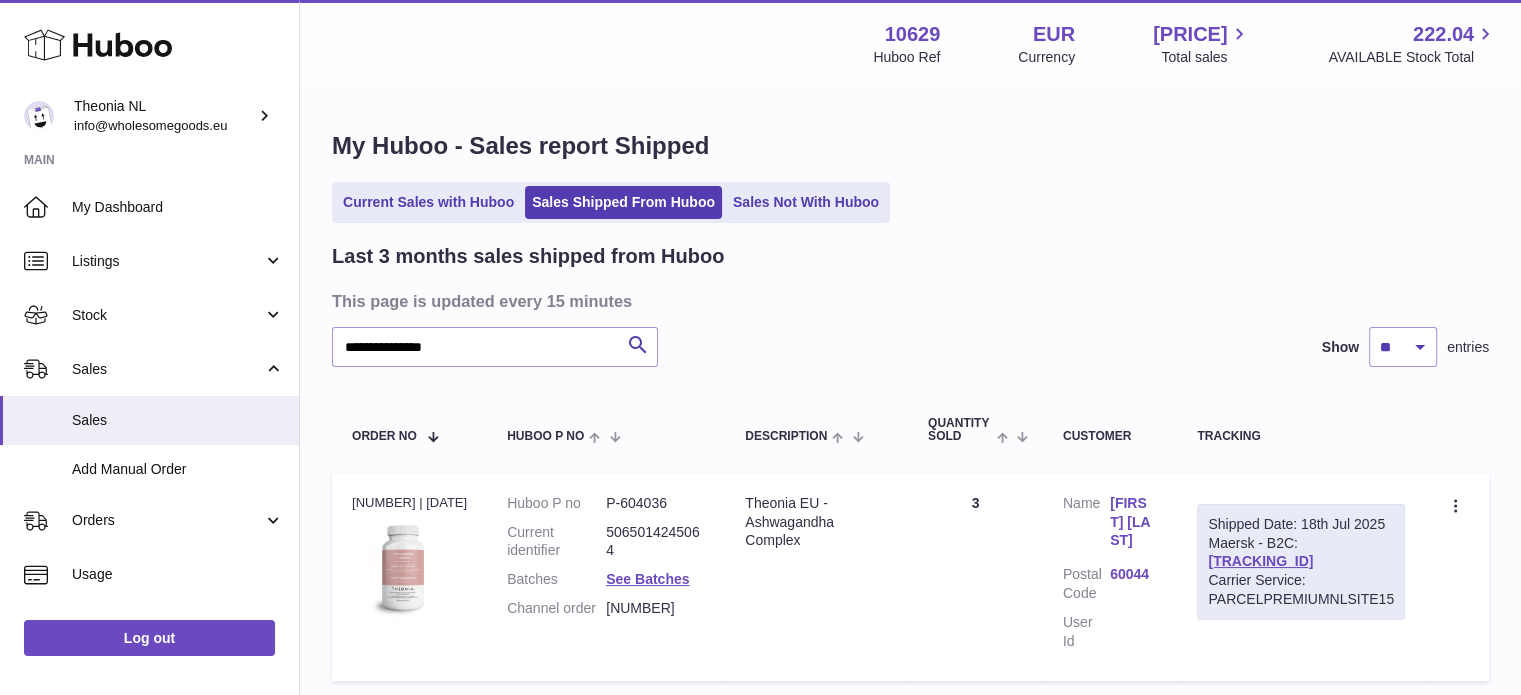 click on "TYPQWPI00440071" at bounding box center (1260, 561) 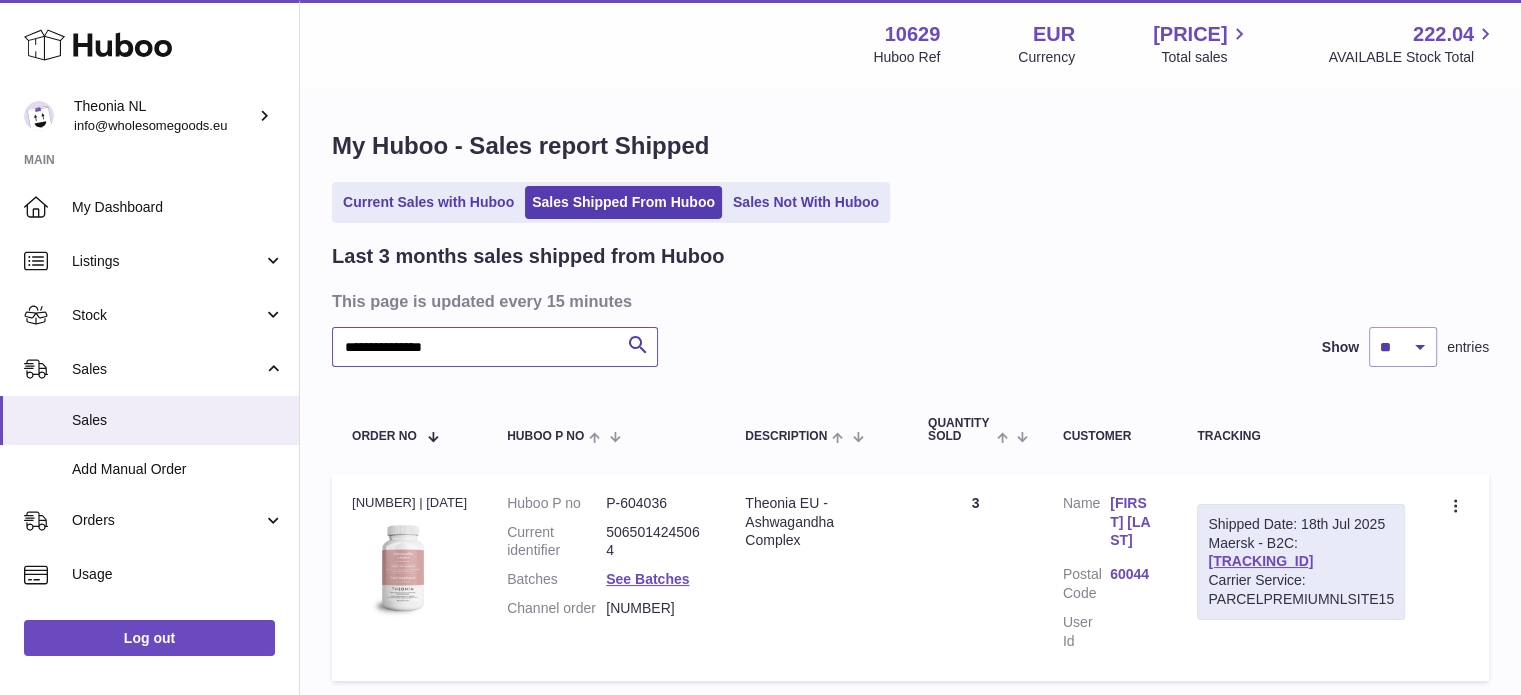 click on "**********" at bounding box center [495, 347] 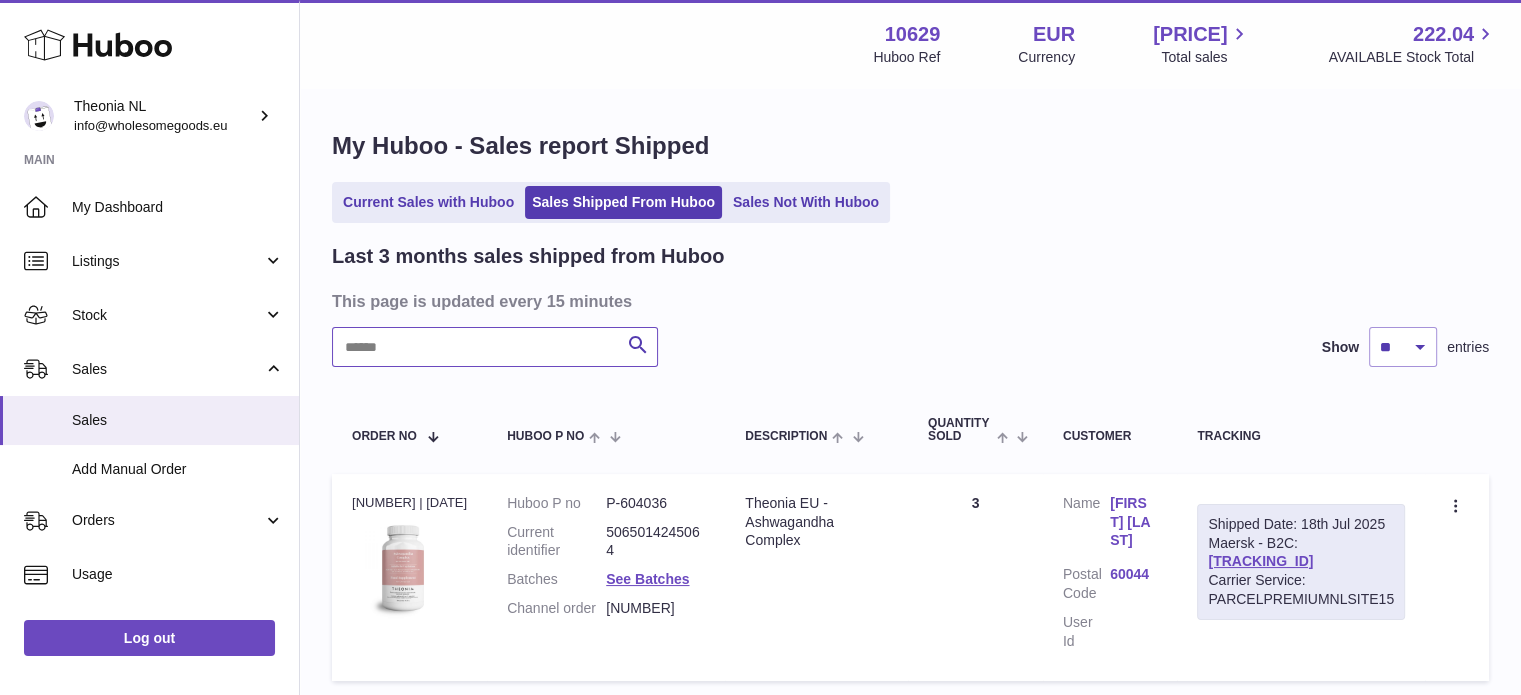 paste on "**********" 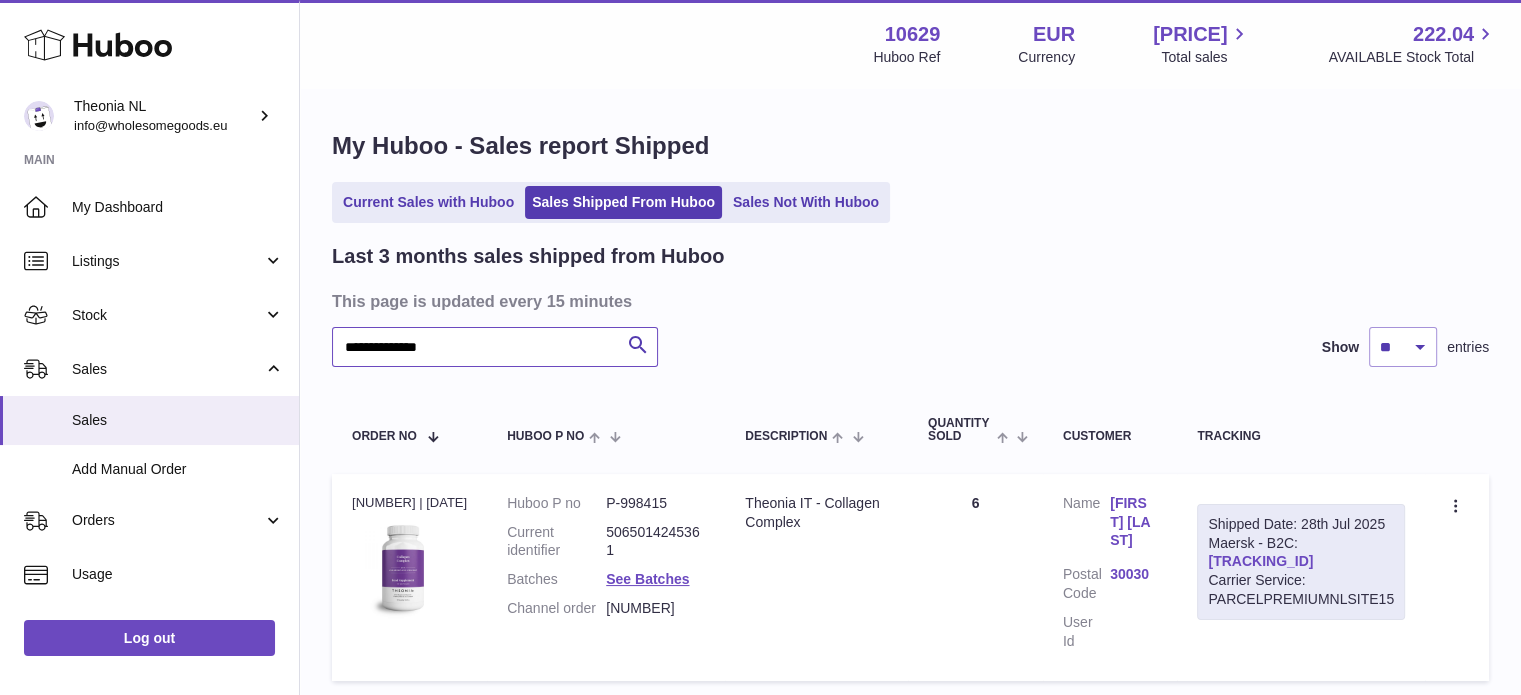 type on "**********" 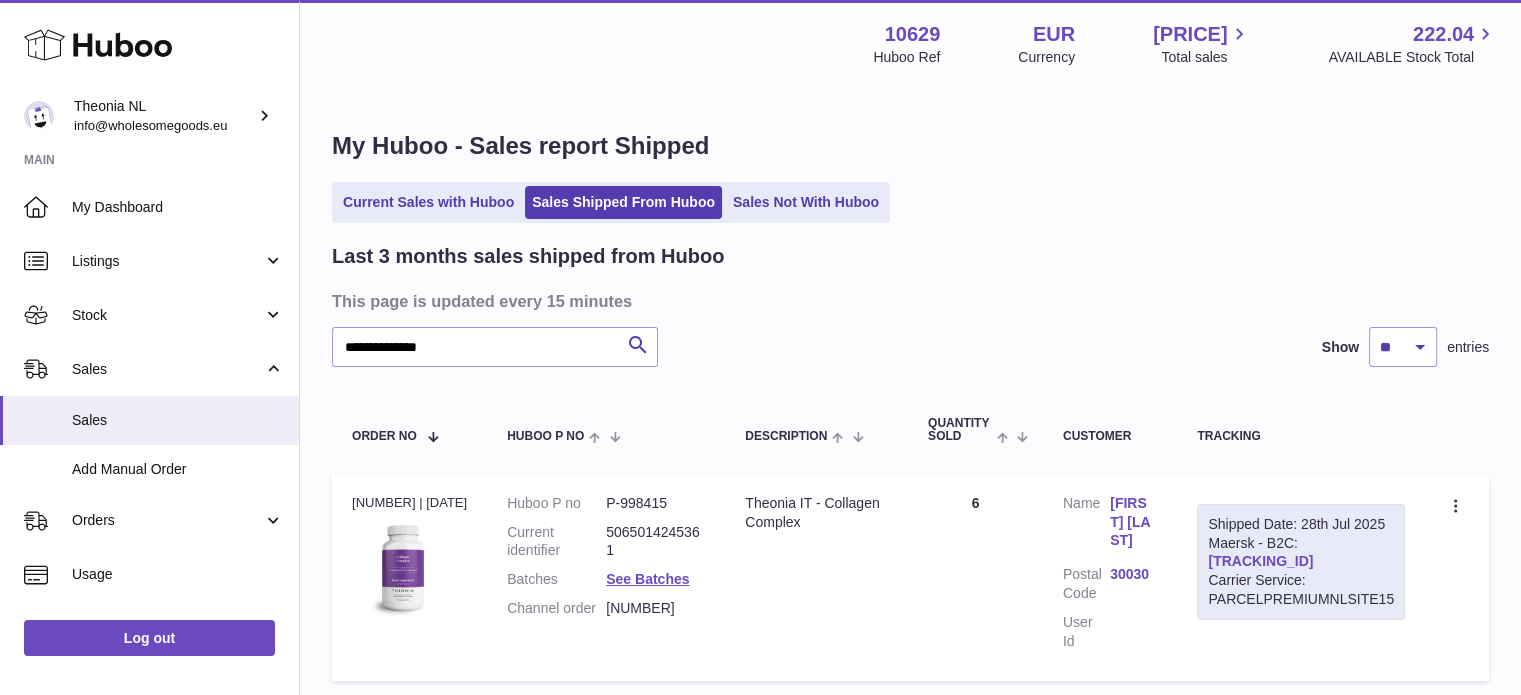 click on "TYPQWPI00445243" at bounding box center [1260, 561] 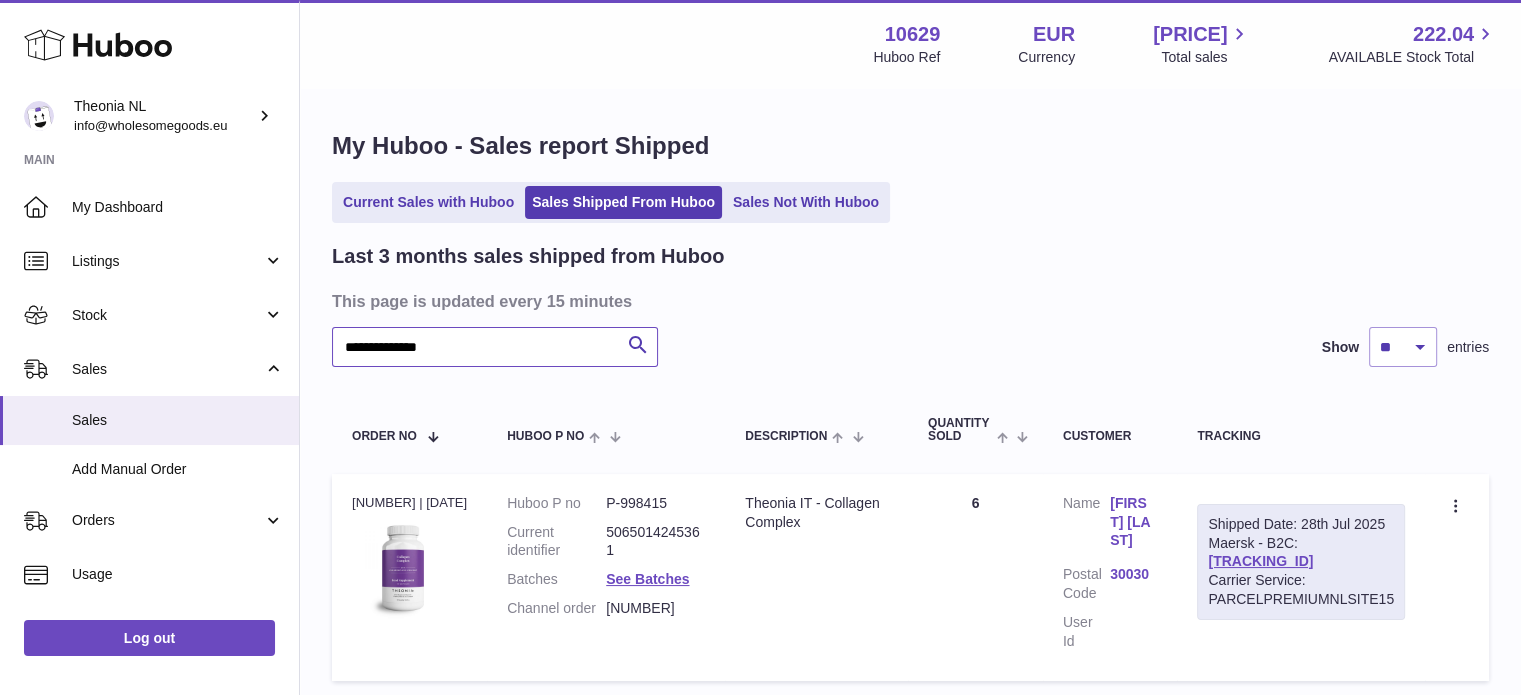 click on "**********" at bounding box center [495, 347] 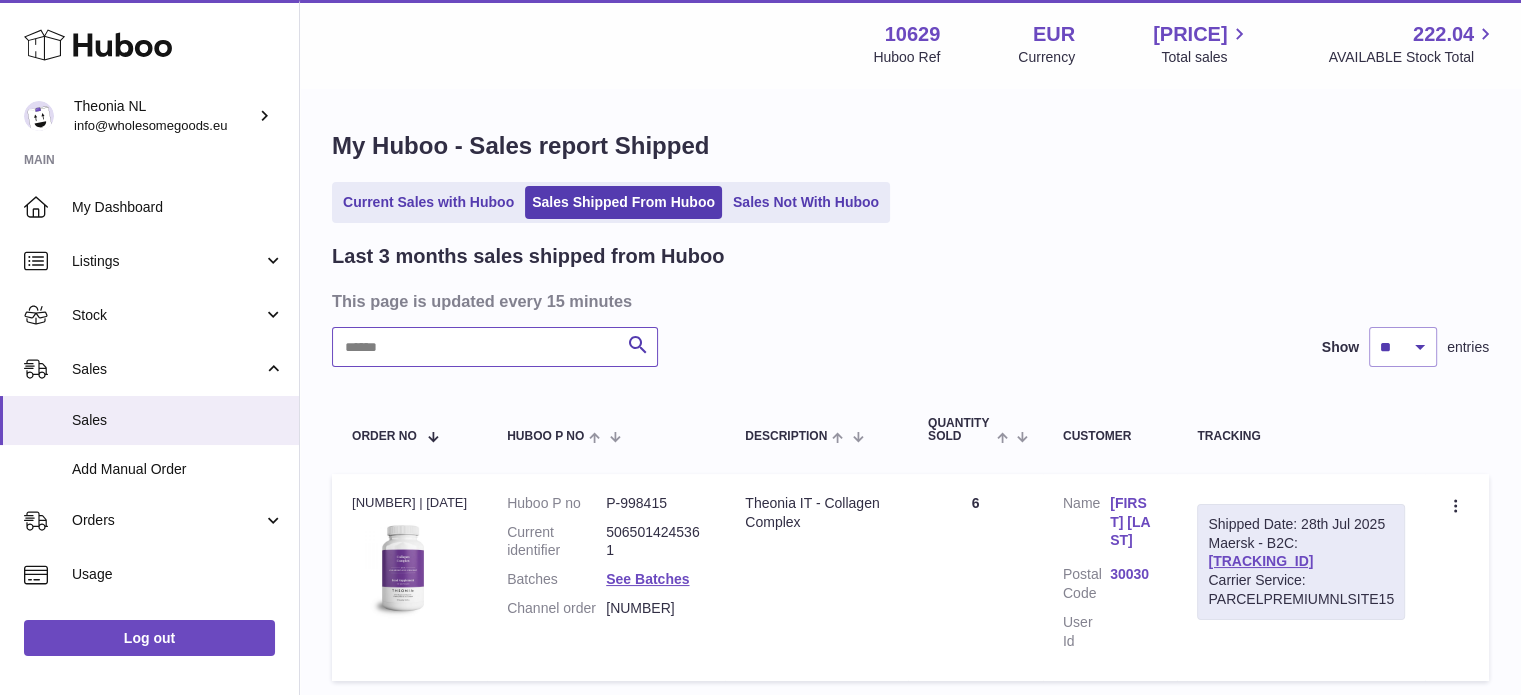 paste on "**********" 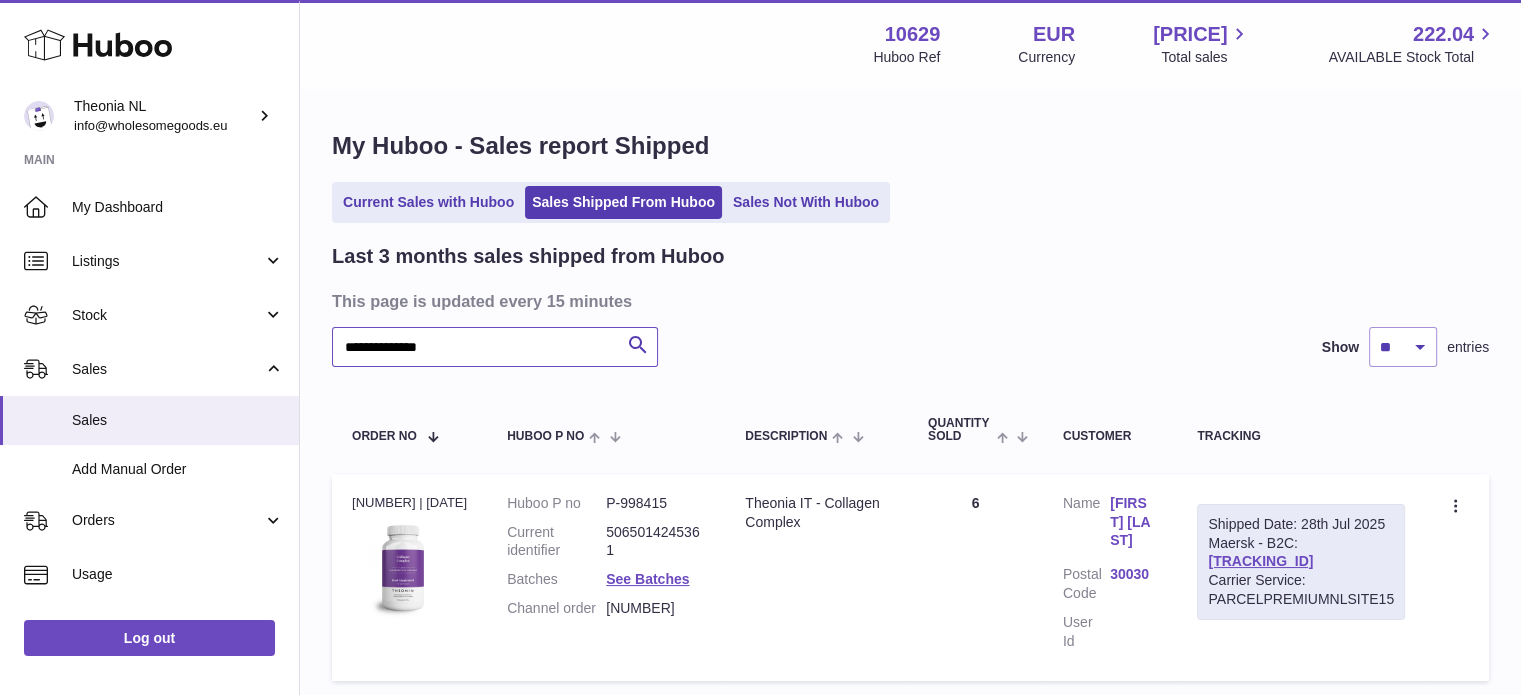 type on "**********" 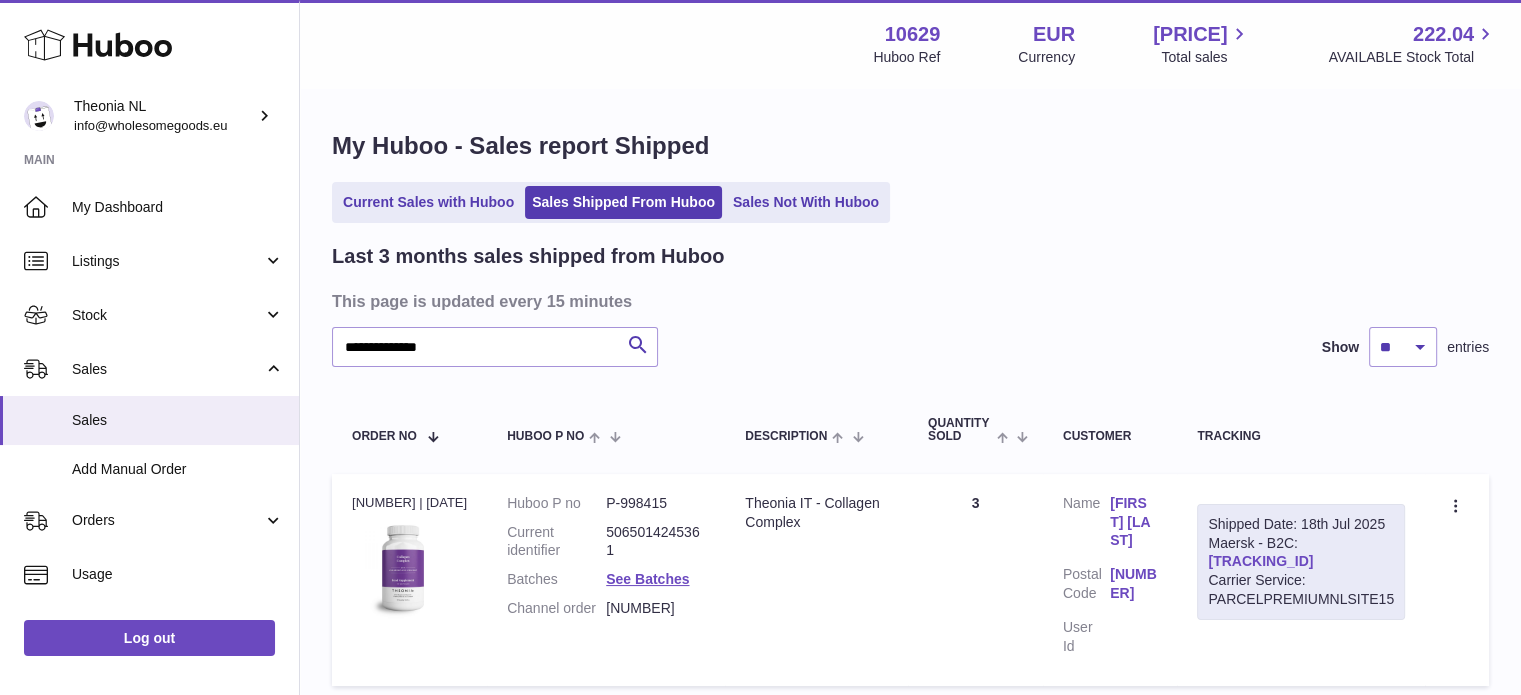 click on "TYPQWPI00440417" at bounding box center [1260, 561] 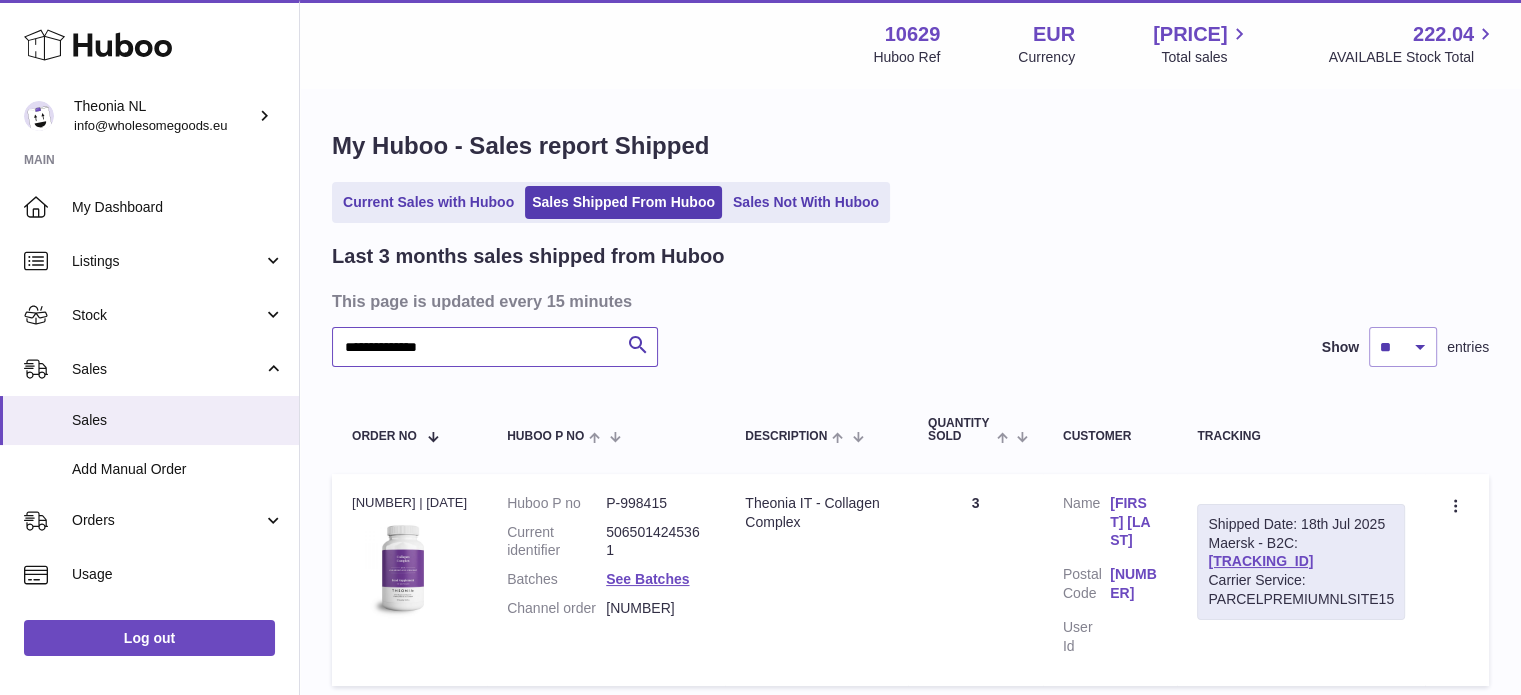 click on "**********" at bounding box center [495, 347] 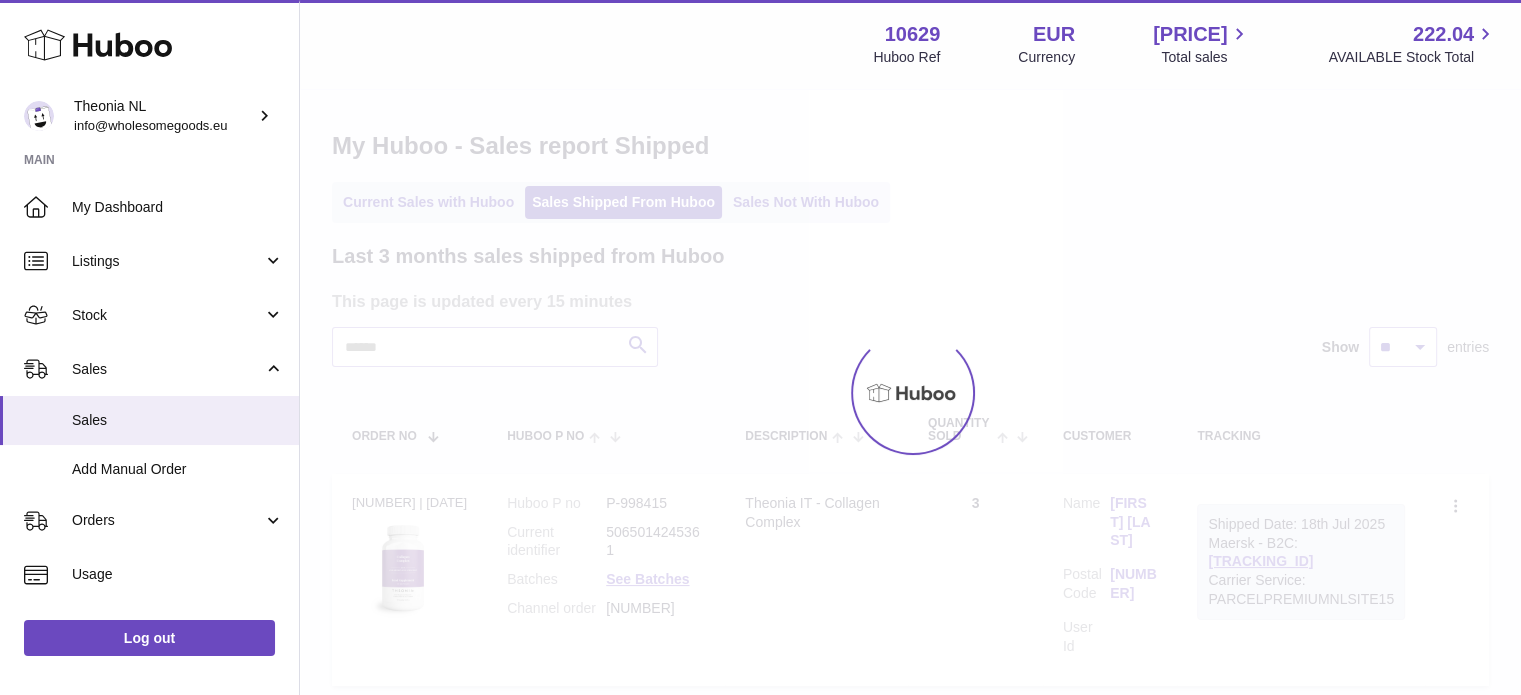click at bounding box center (910, 392) 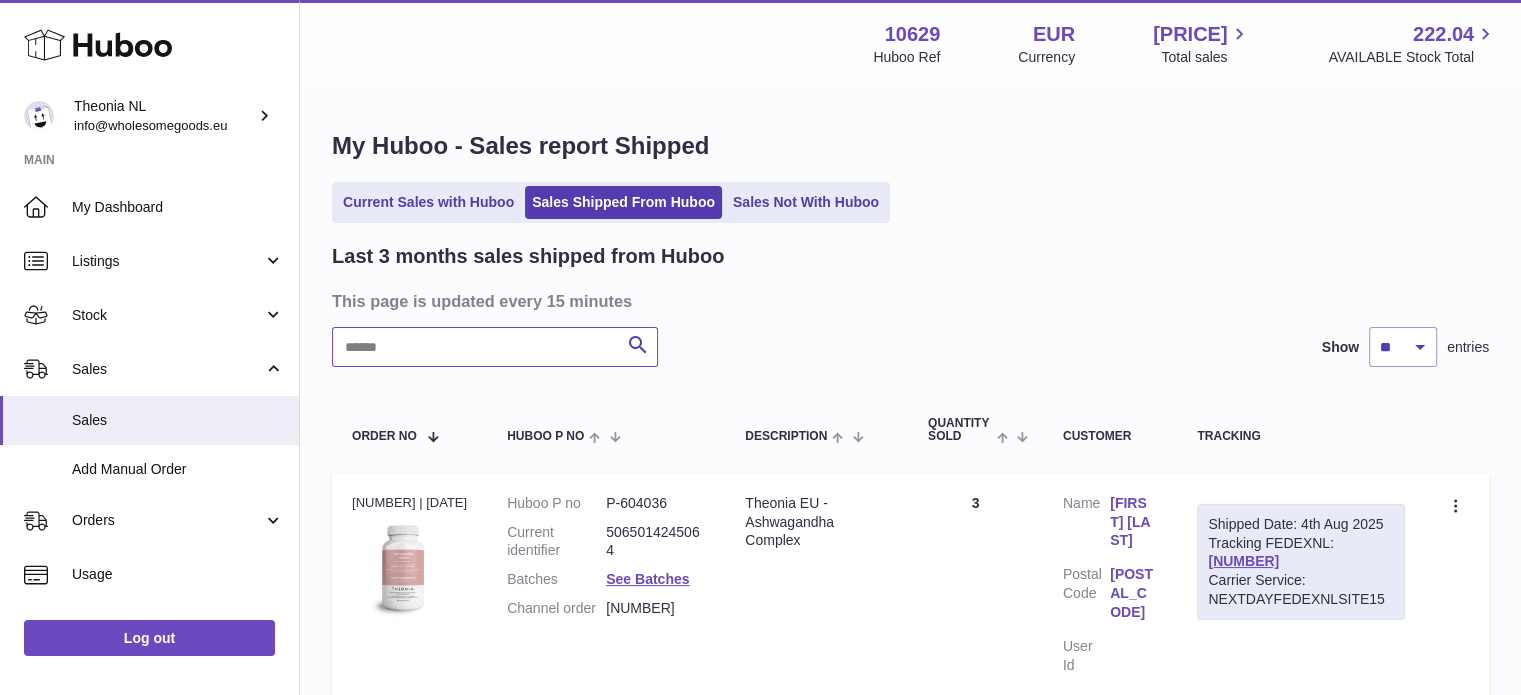 click at bounding box center [495, 347] 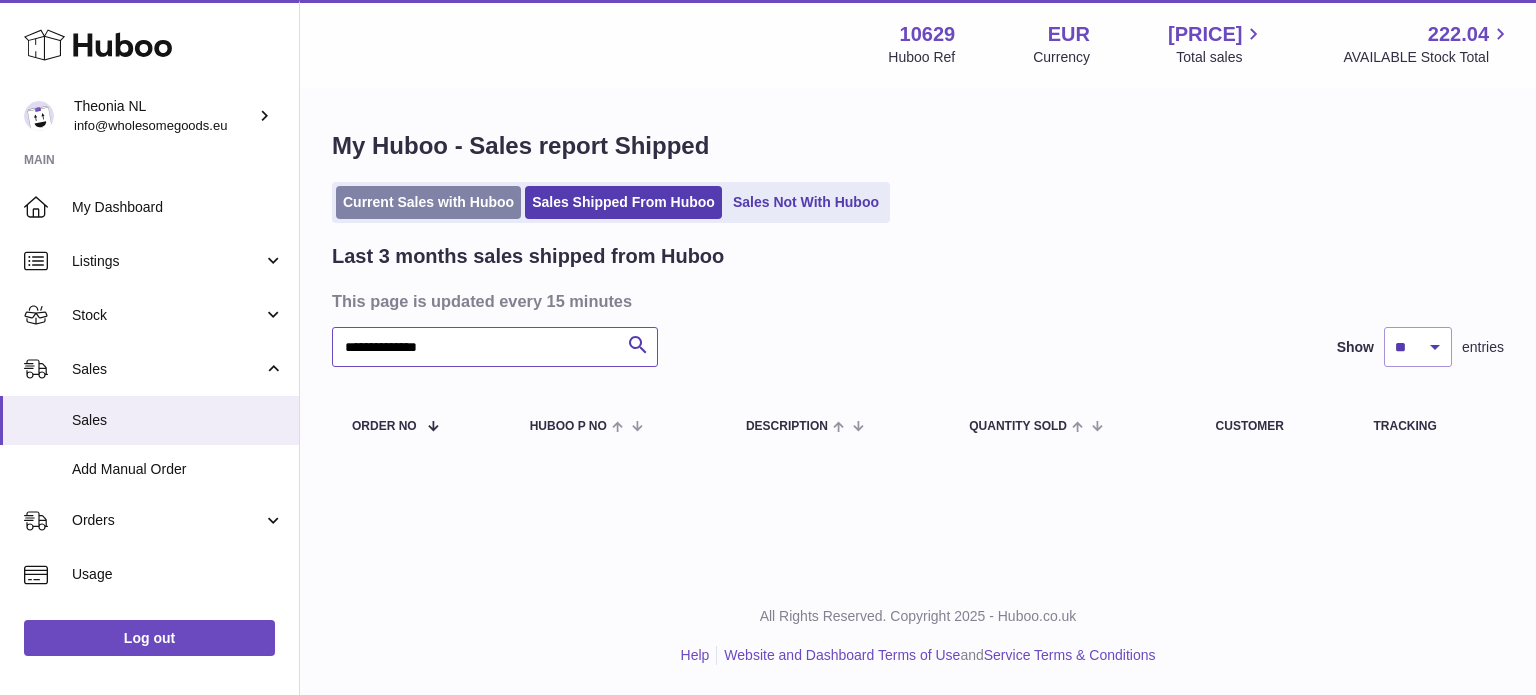 type on "**********" 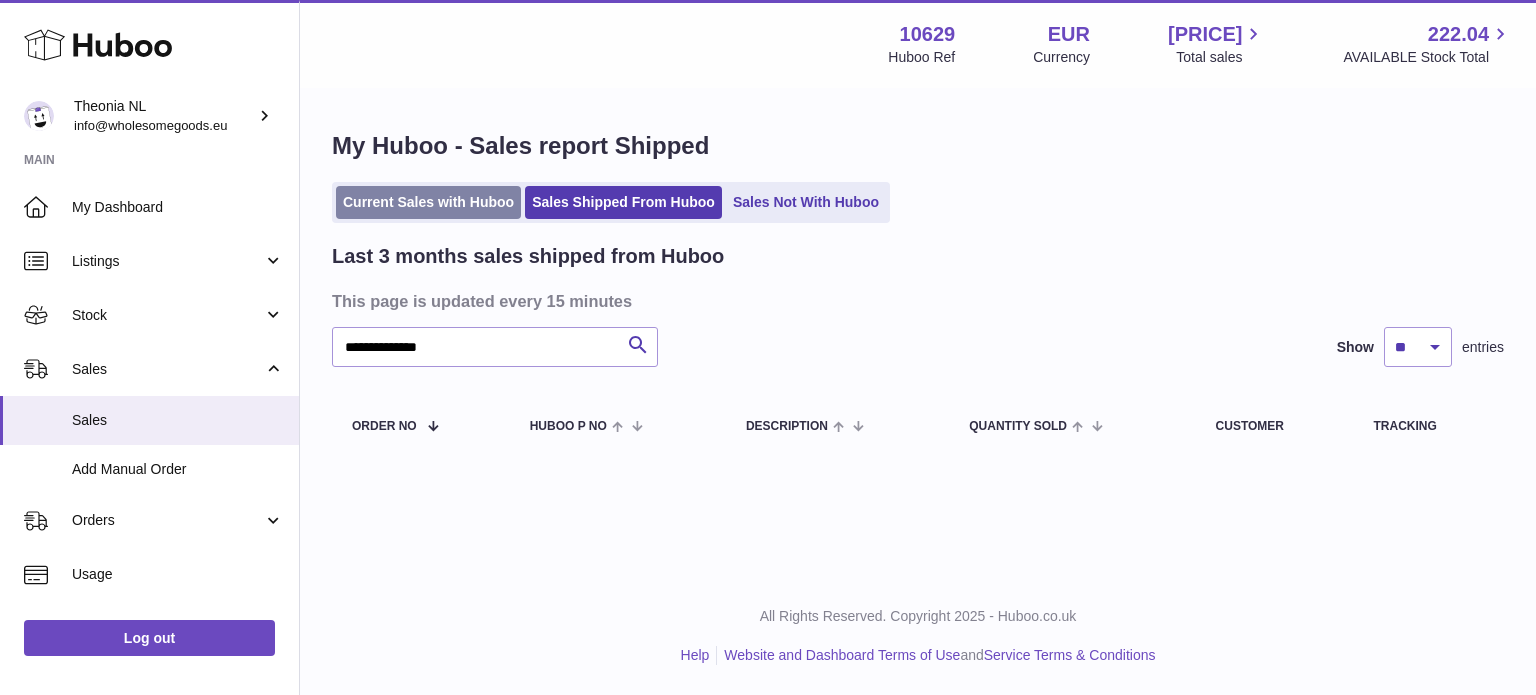 click on "Current Sales with Huboo" at bounding box center (428, 202) 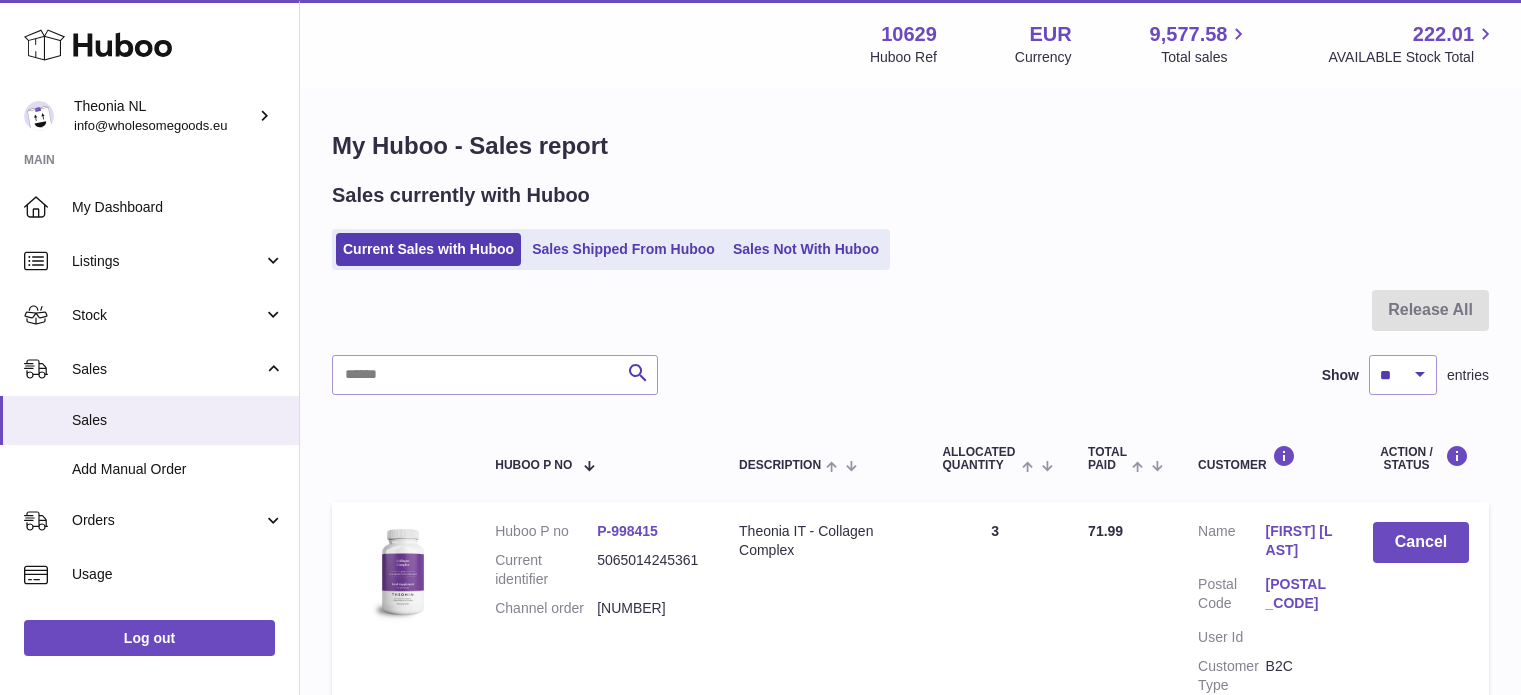 scroll, scrollTop: 0, scrollLeft: 0, axis: both 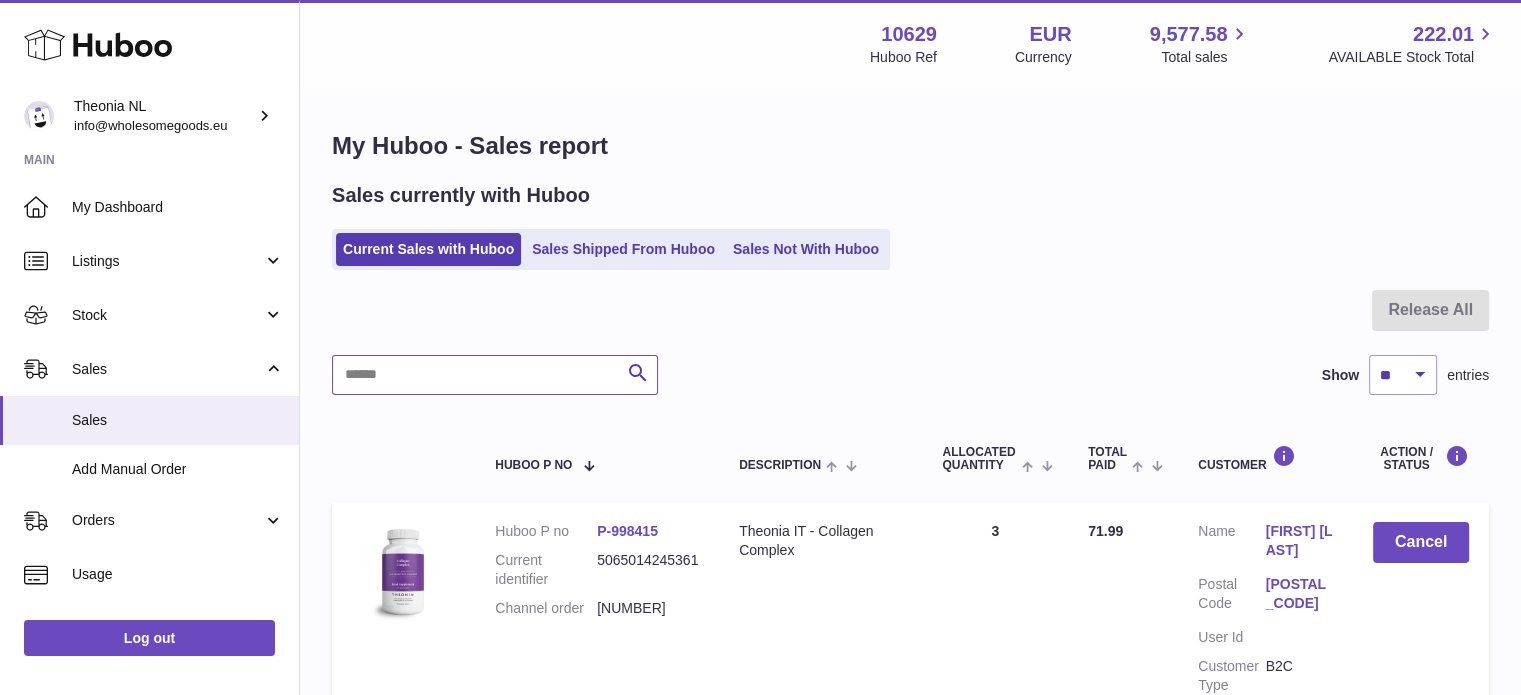 click at bounding box center (495, 375) 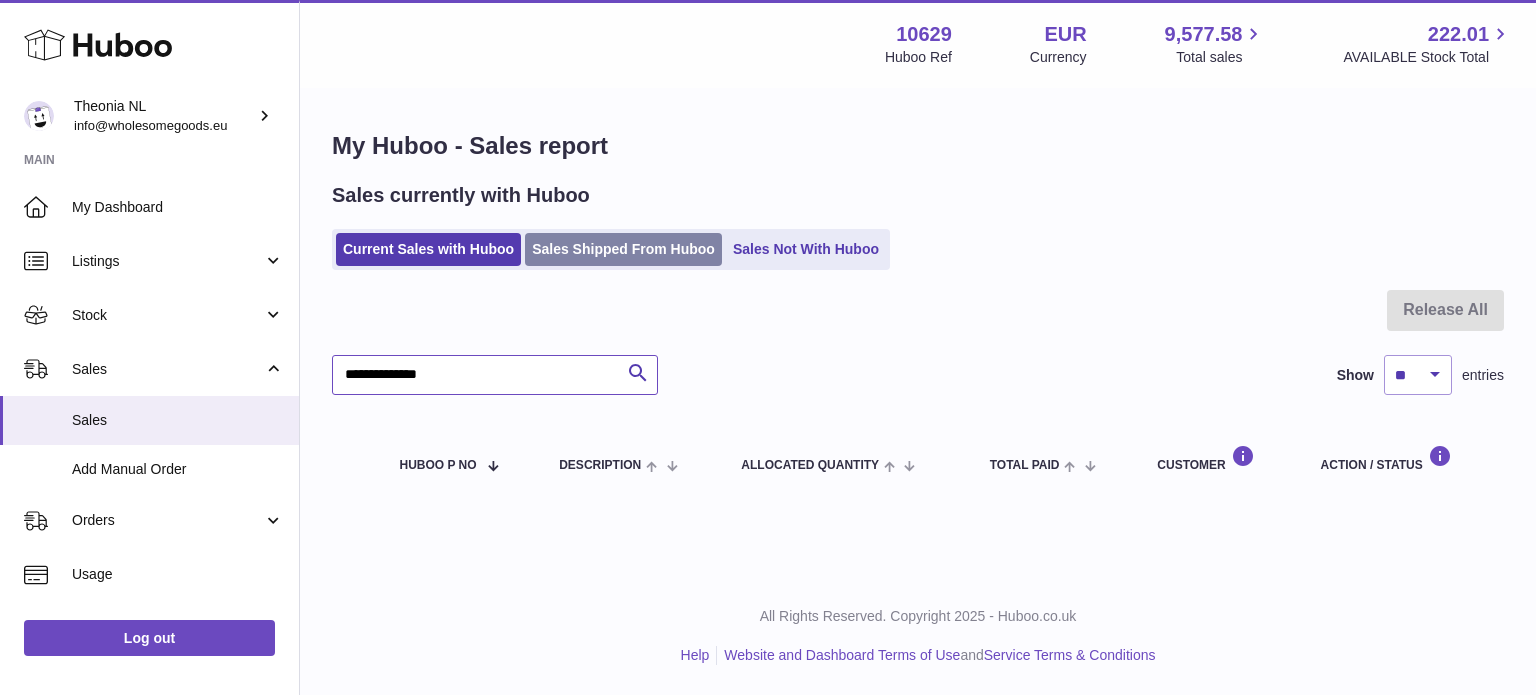 type on "**********" 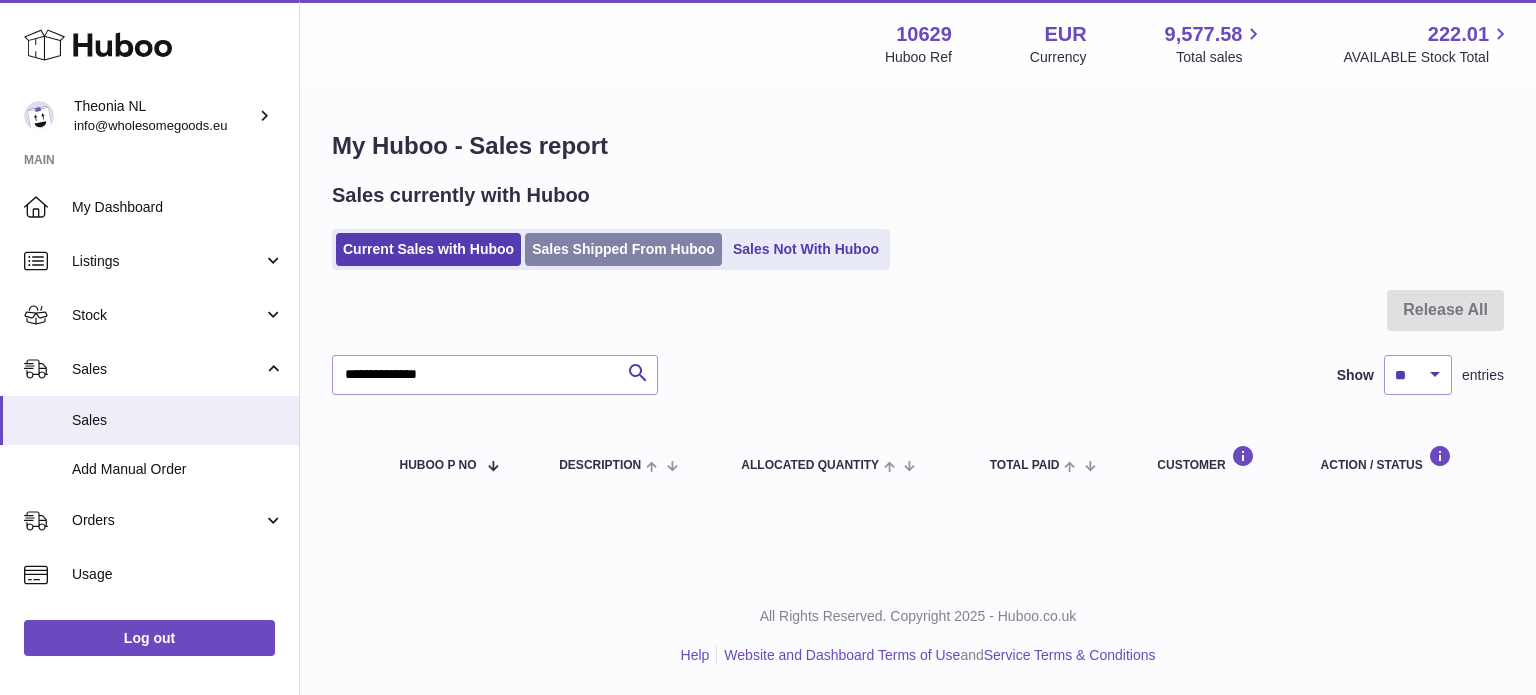 click on "Sales Shipped From Huboo" at bounding box center (623, 249) 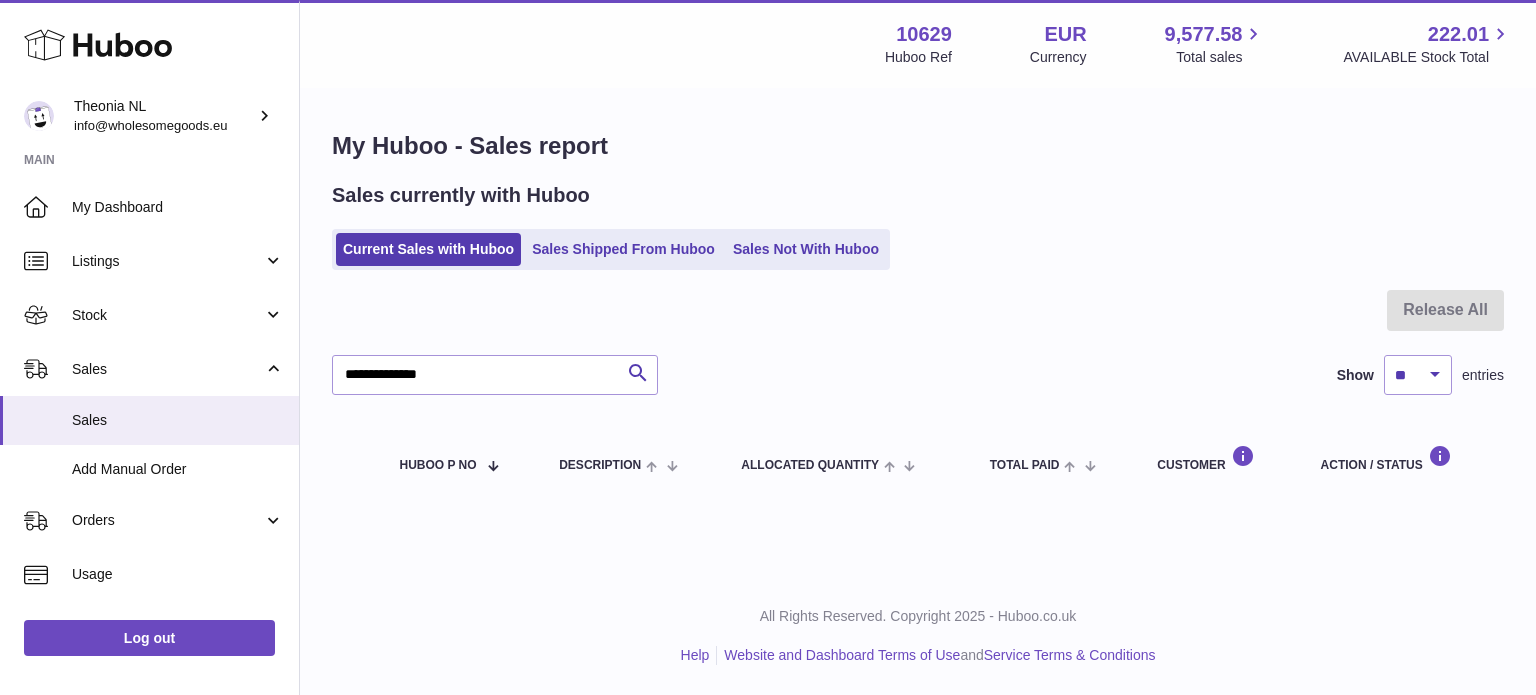 click on "Sales currently with Huboo
Current Sales with Huboo
Sales Shipped From Huboo
Sales Not With Huboo" at bounding box center (918, 226) 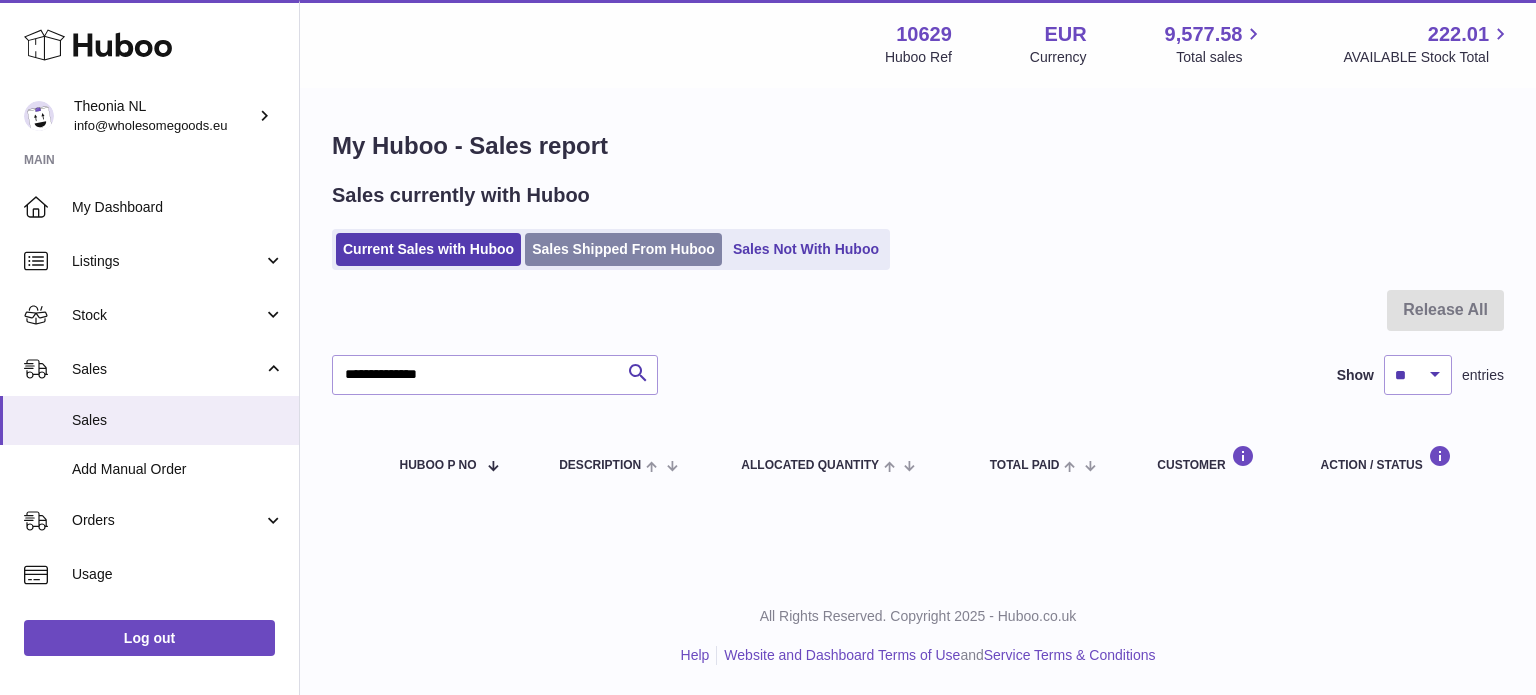 click on "Sales Shipped From Huboo" at bounding box center (623, 249) 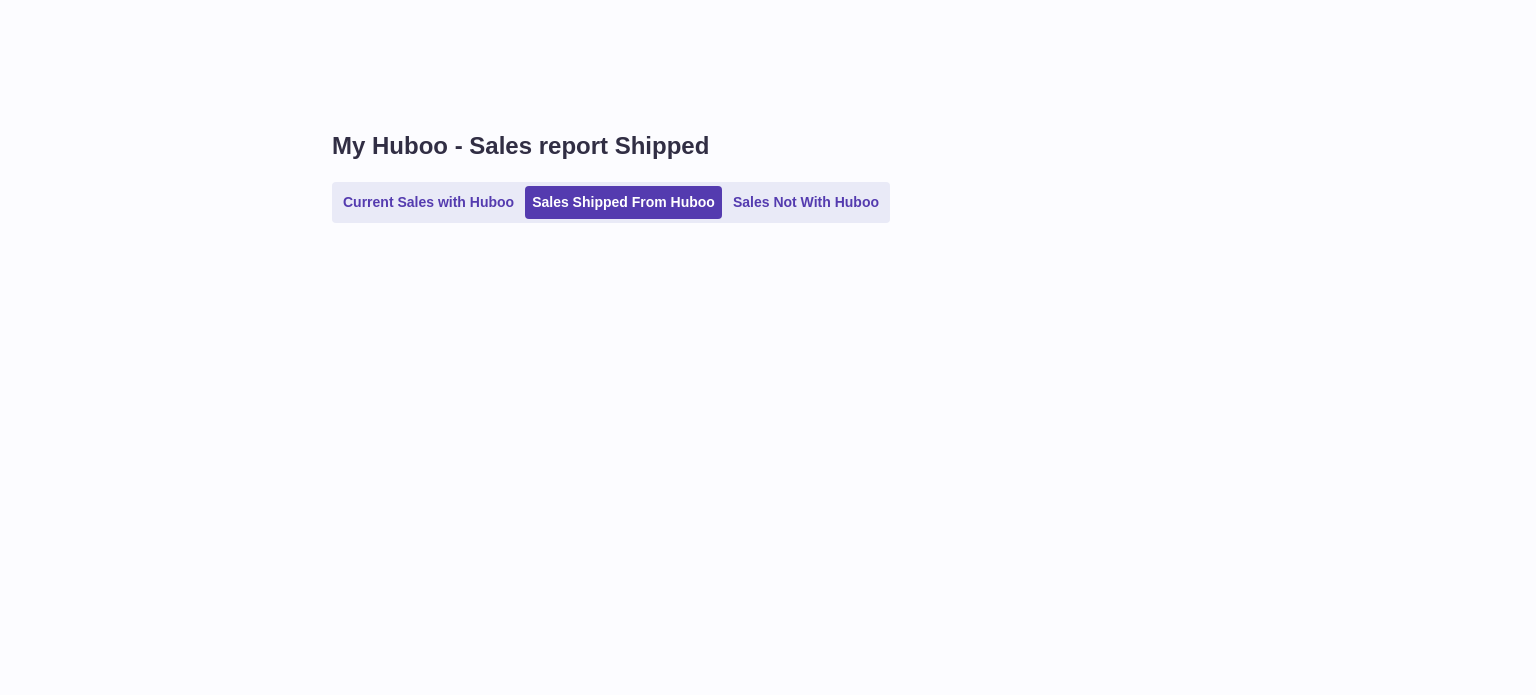 scroll, scrollTop: 0, scrollLeft: 0, axis: both 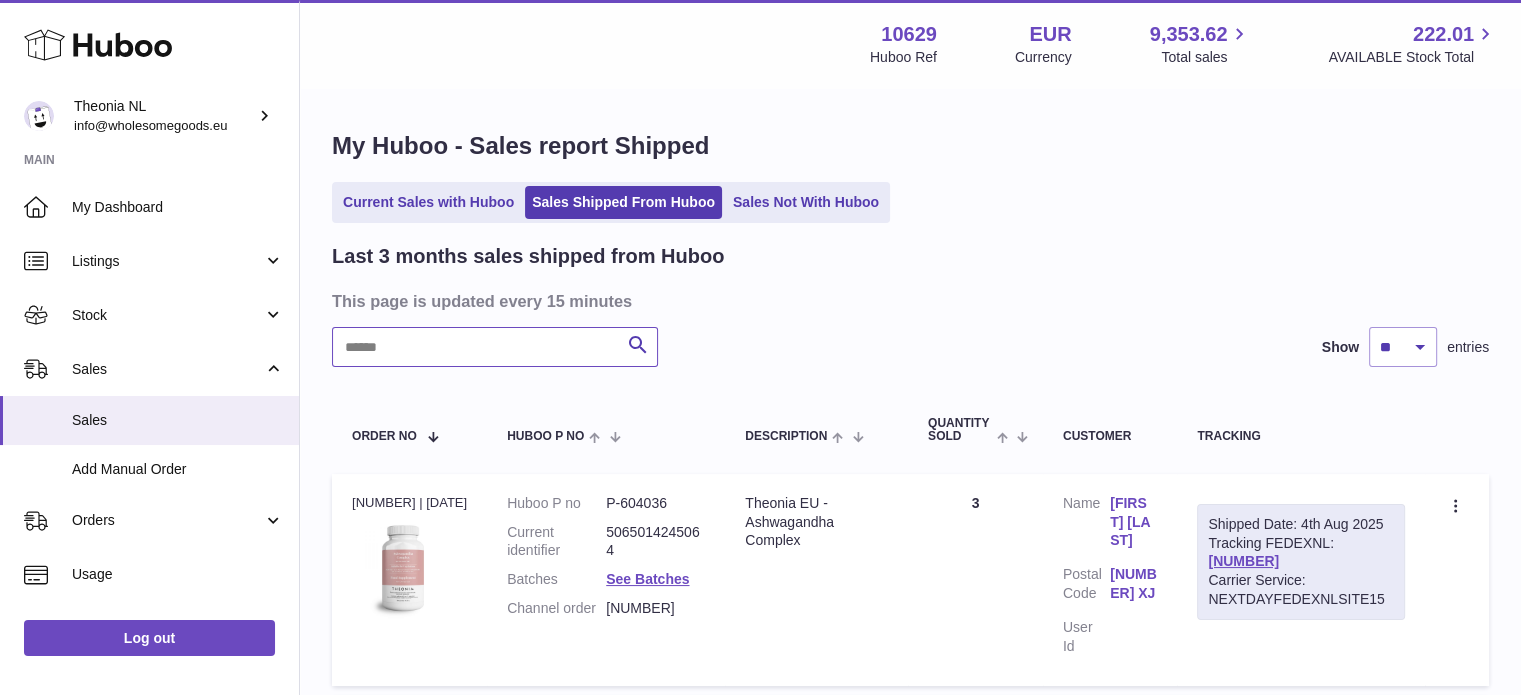 click at bounding box center [495, 347] 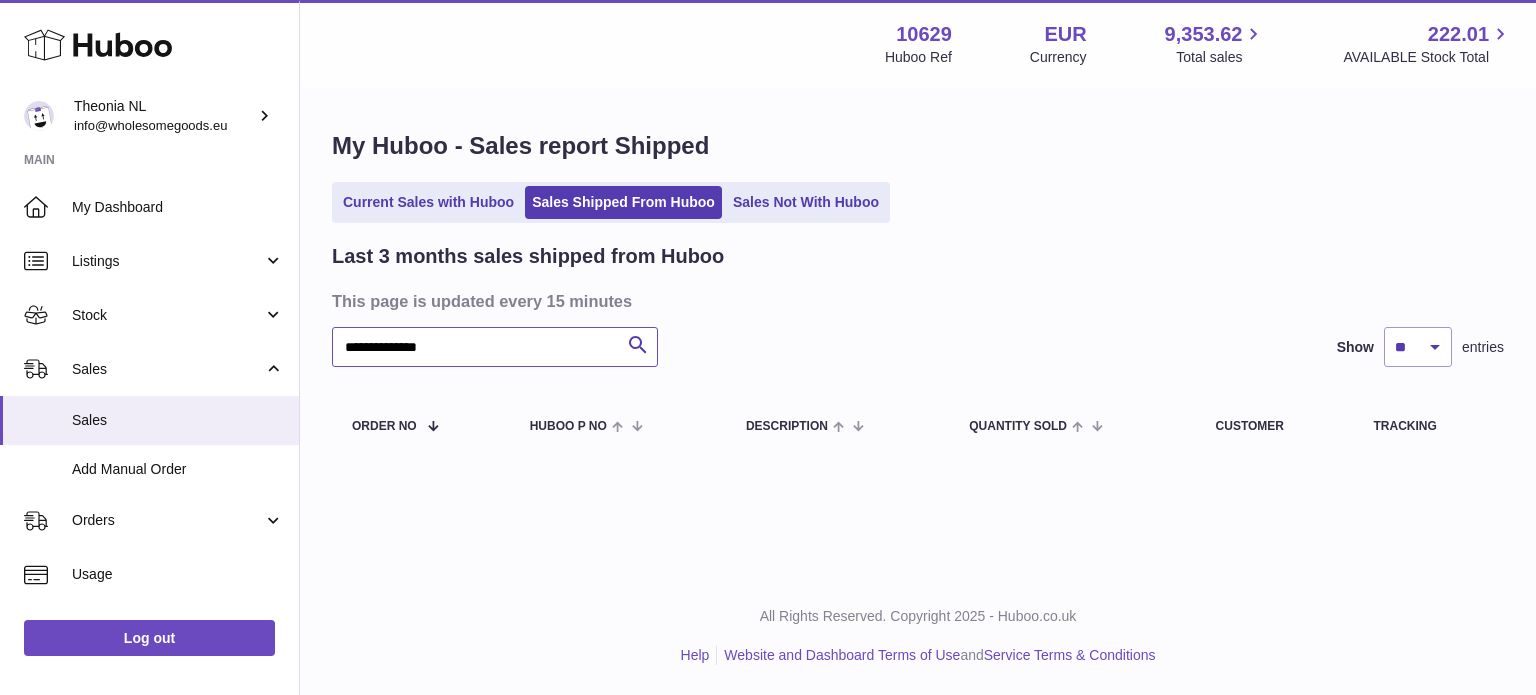 type on "**********" 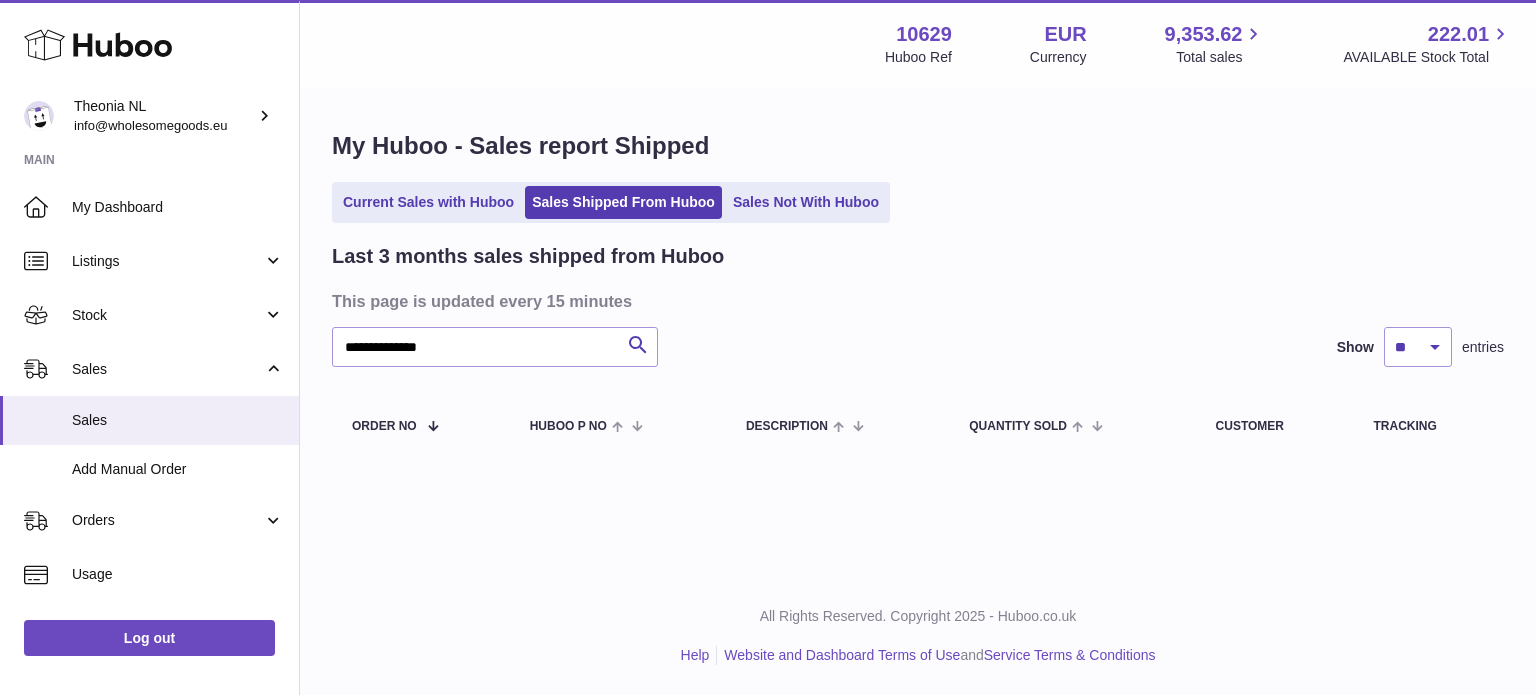 click on "**********" at bounding box center [918, 353] 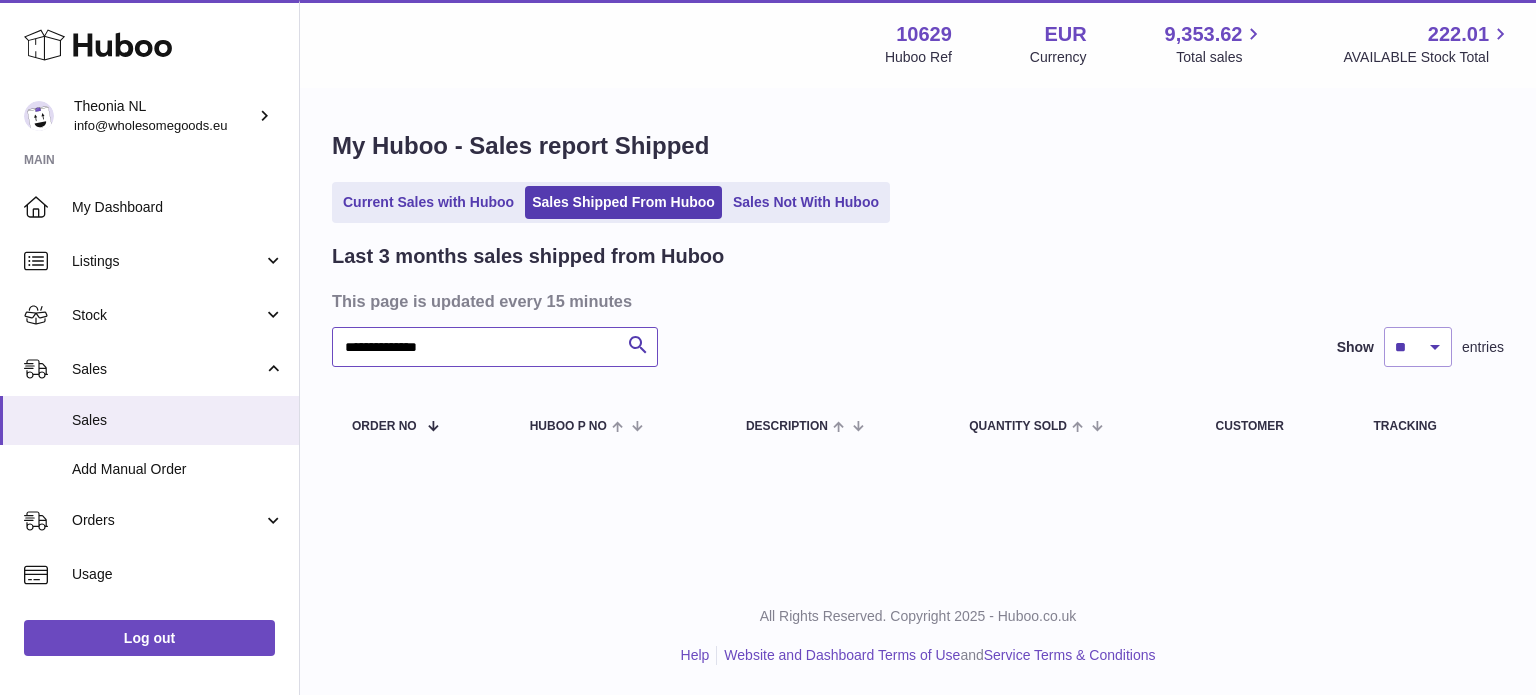 click on "**********" at bounding box center [495, 347] 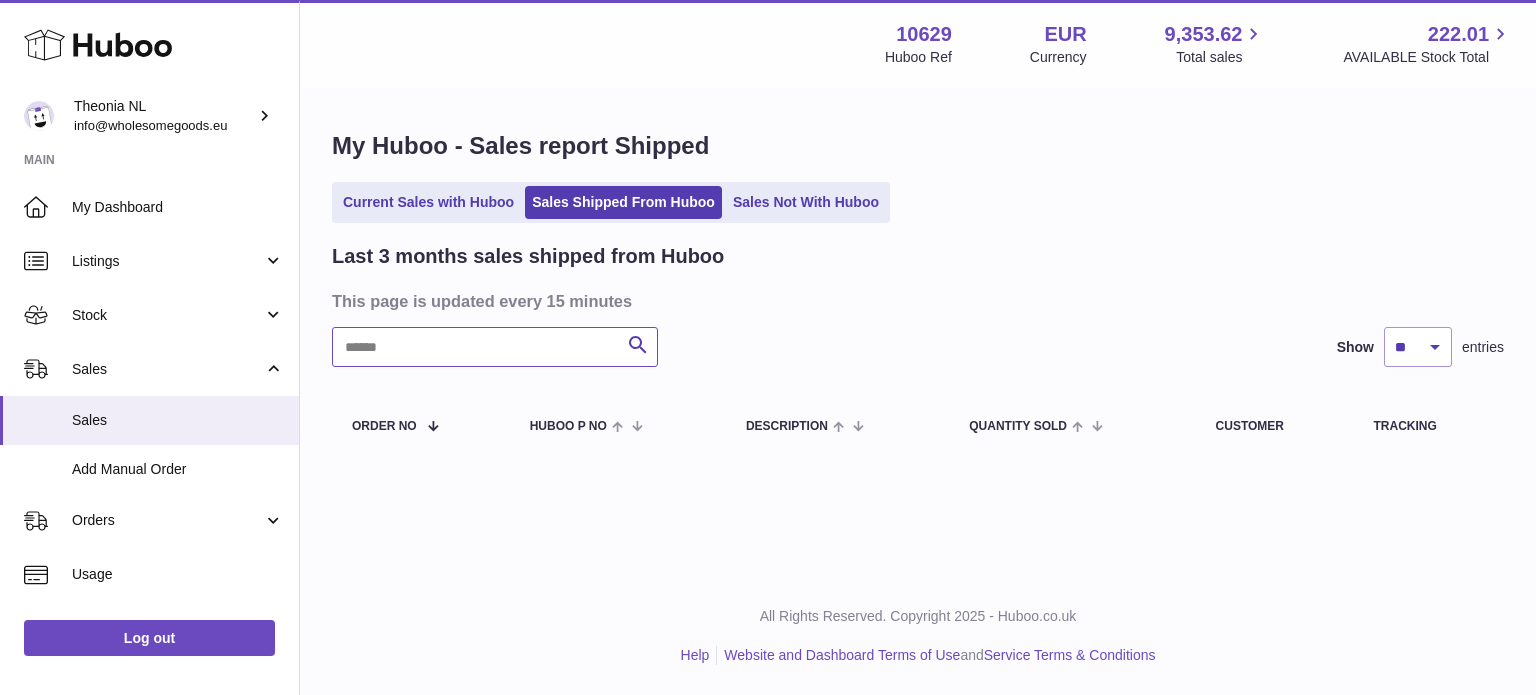 paste on "**********" 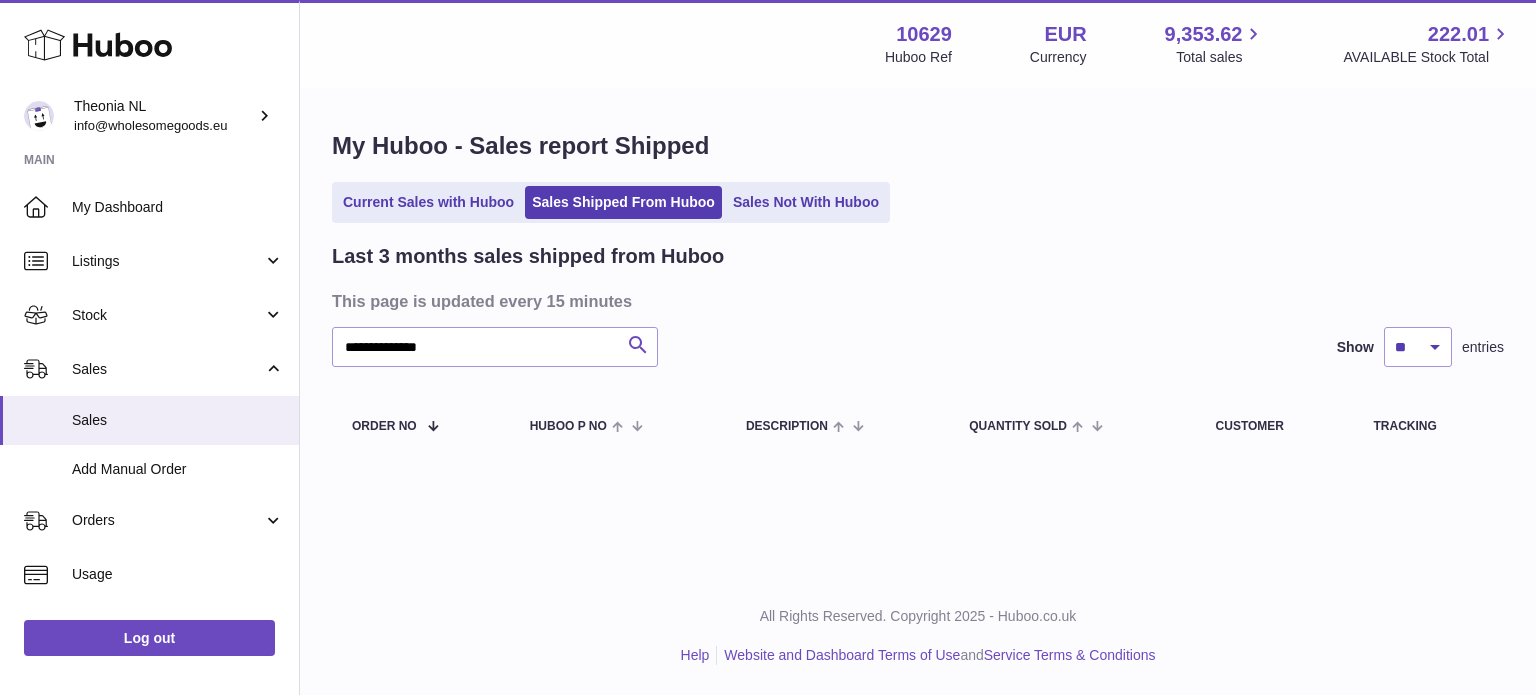 click at bounding box center (638, 345) 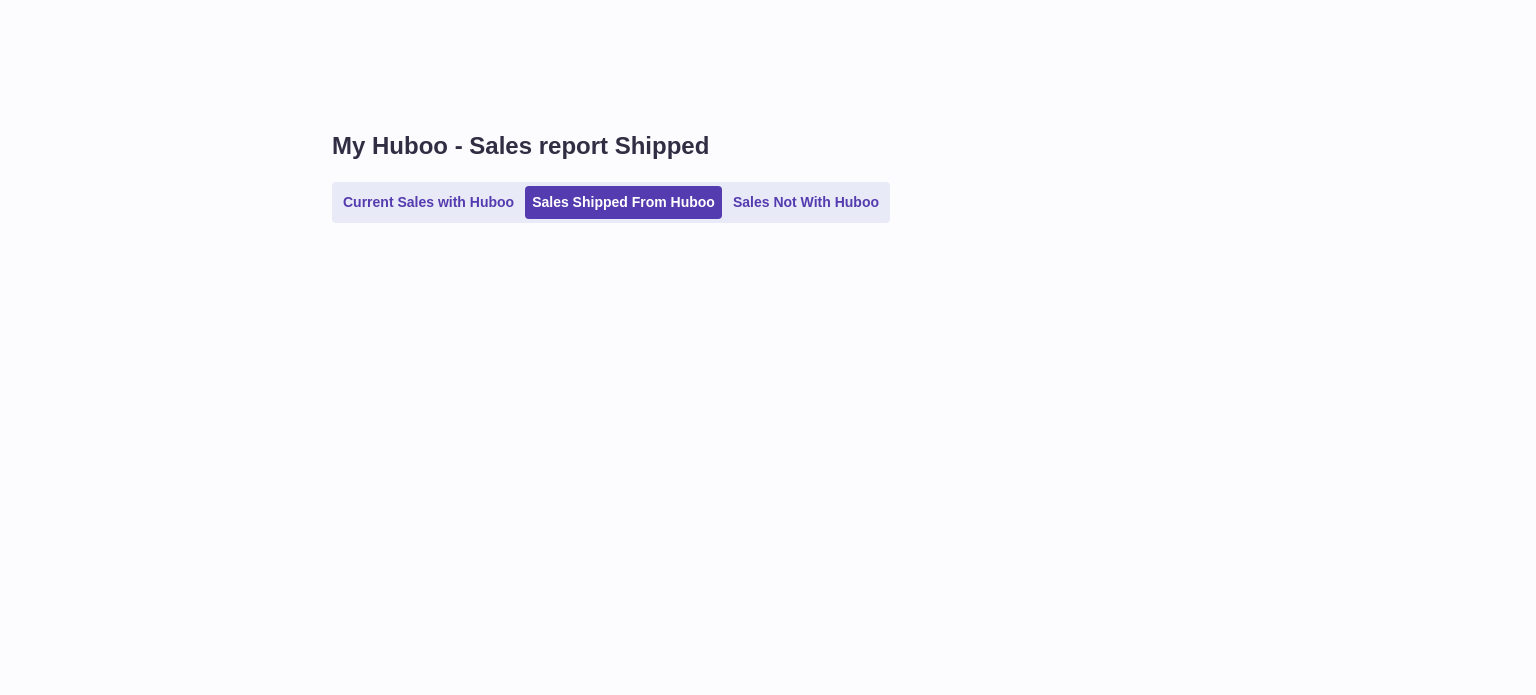 scroll, scrollTop: 0, scrollLeft: 0, axis: both 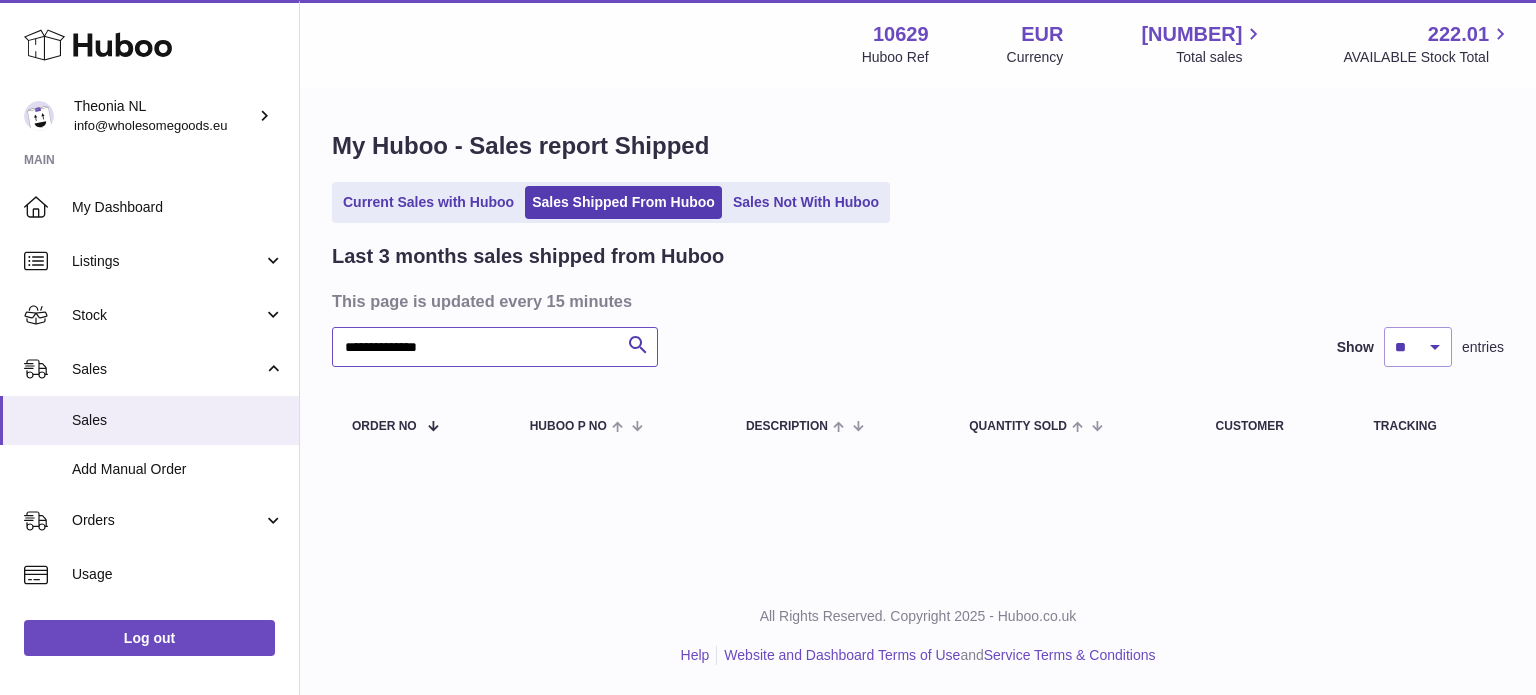 click on "**********" at bounding box center [495, 347] 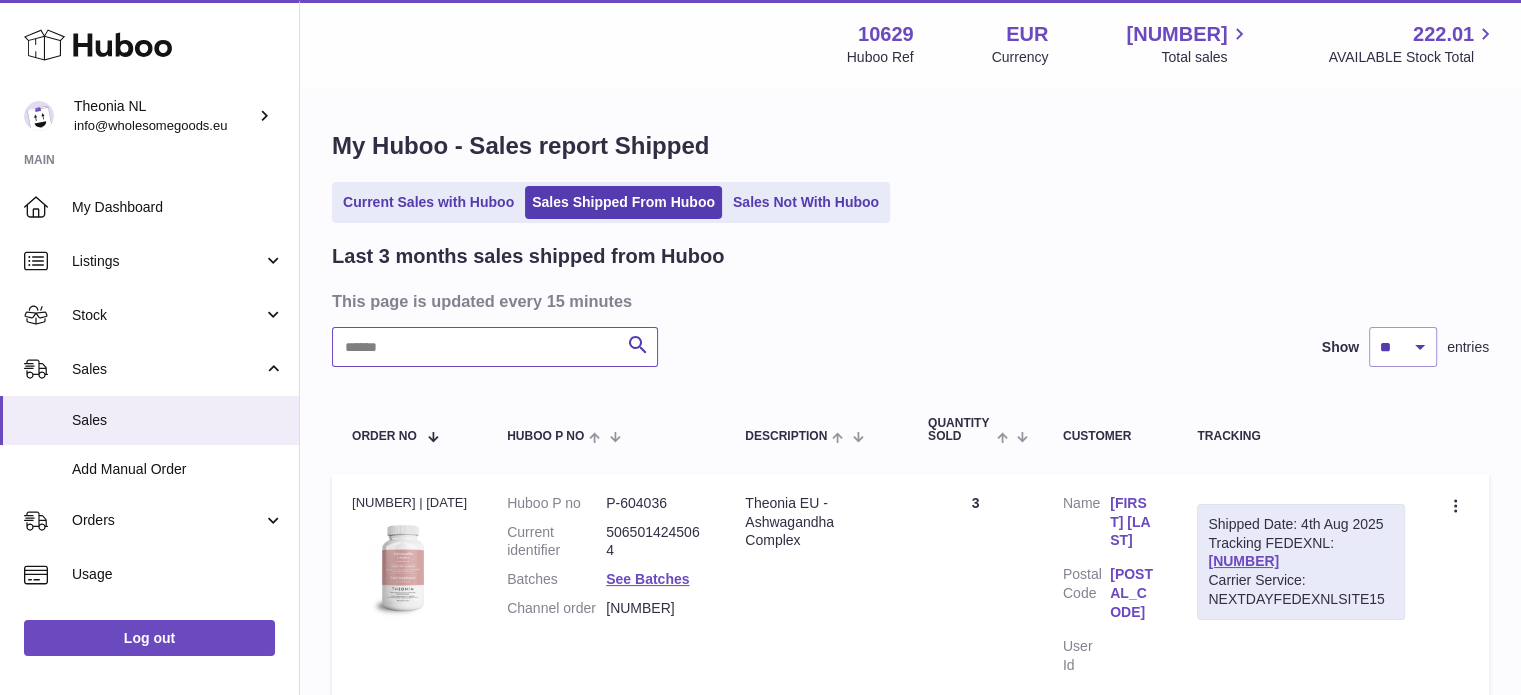 click at bounding box center (495, 347) 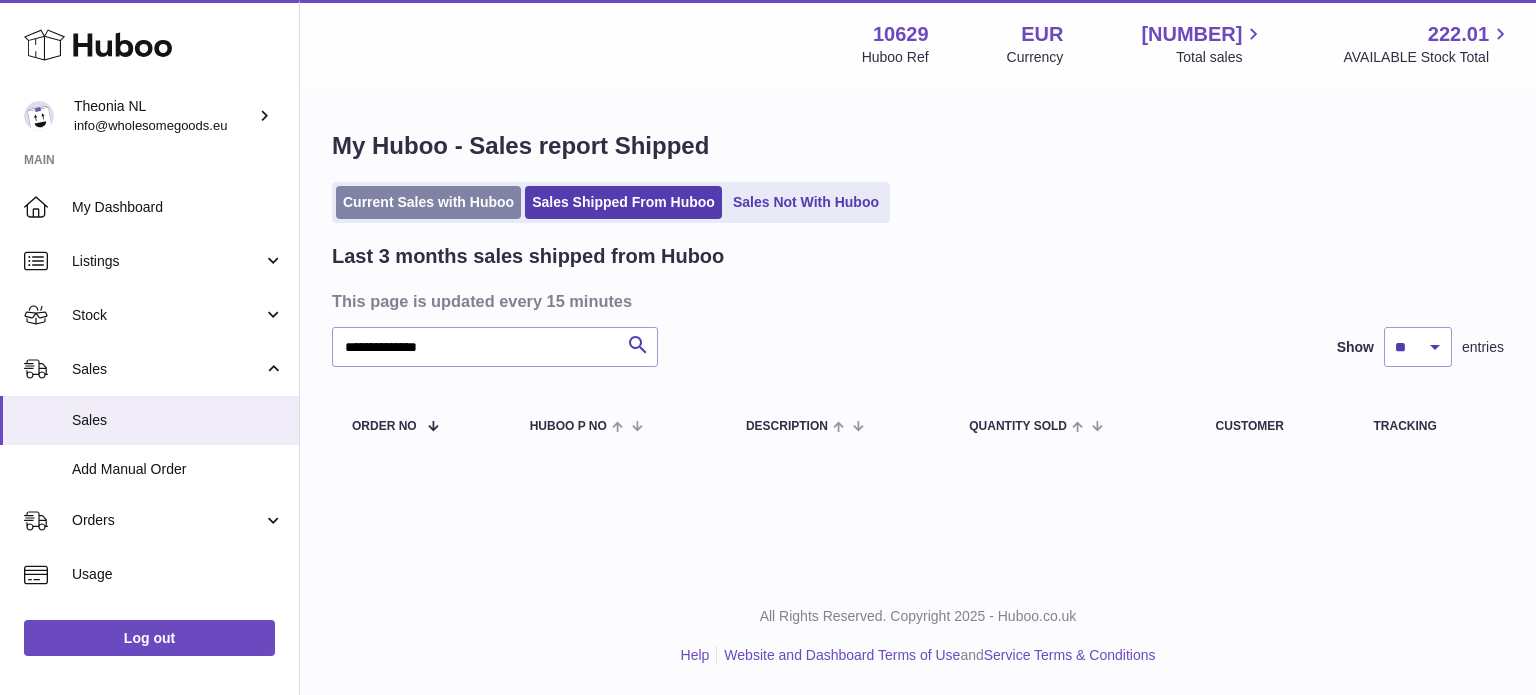 click on "Current Sales with Huboo" at bounding box center (428, 202) 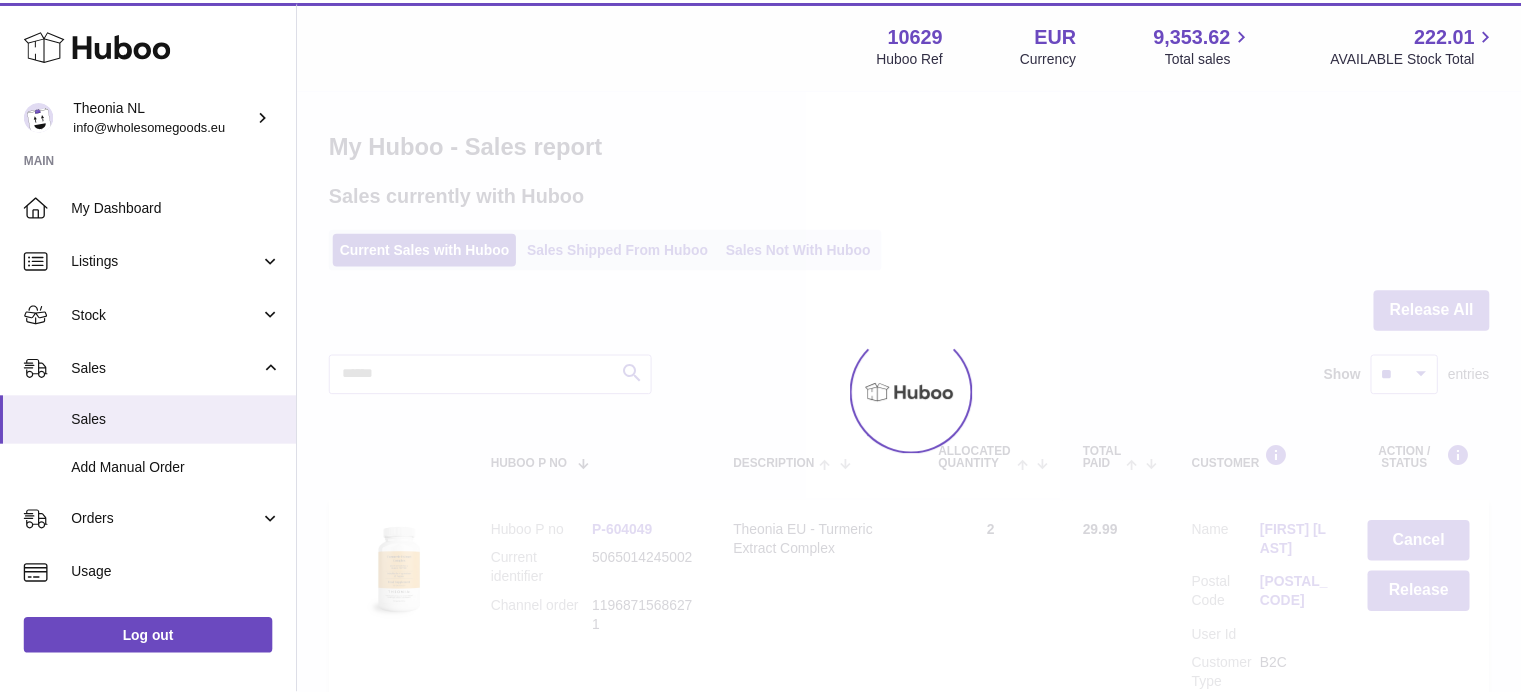 scroll, scrollTop: 0, scrollLeft: 0, axis: both 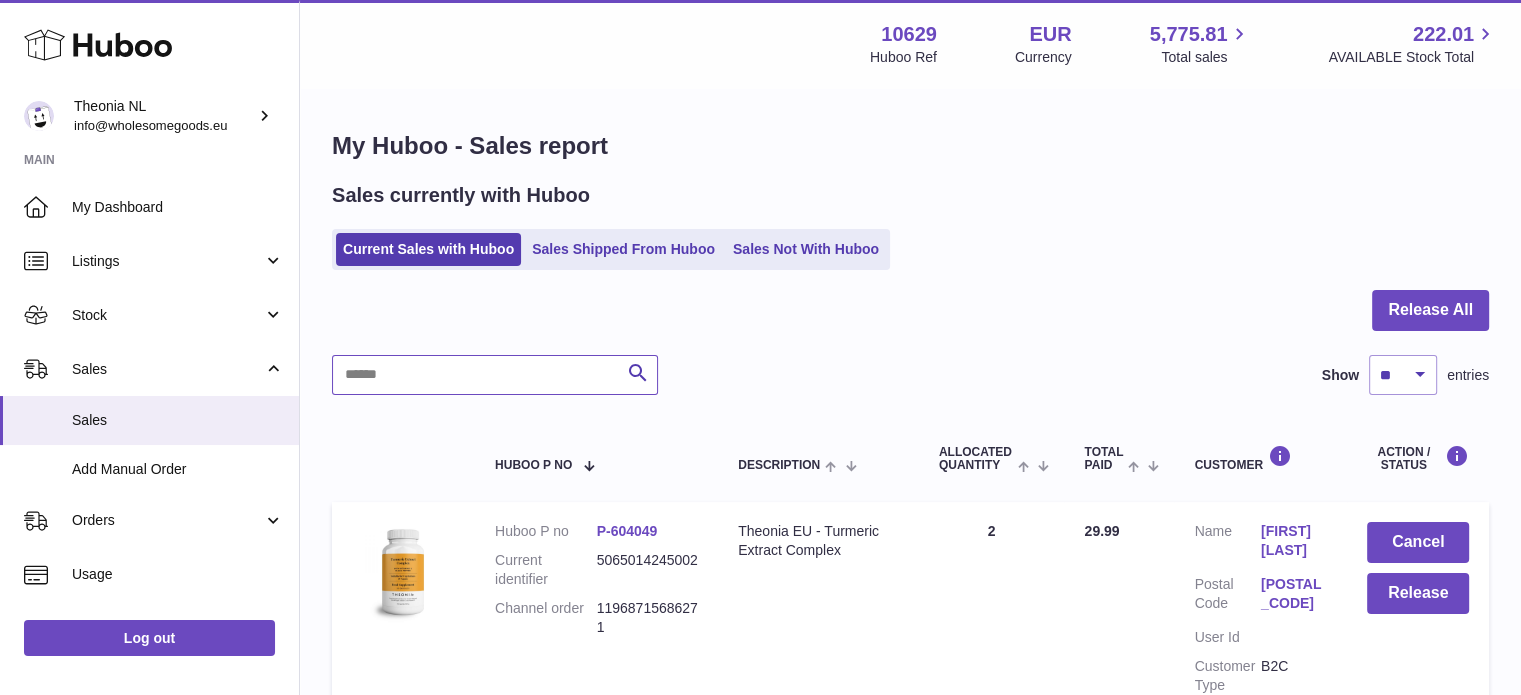 click at bounding box center (495, 375) 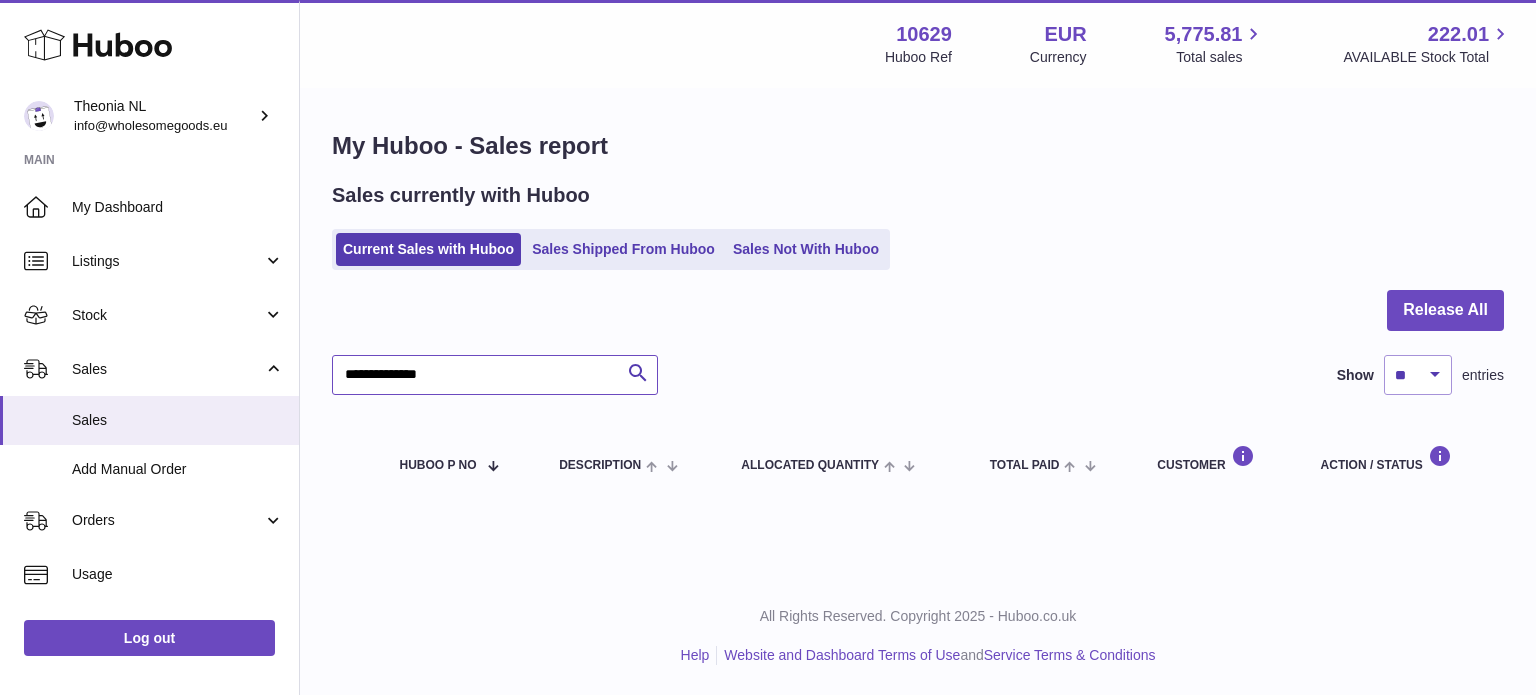type on "**********" 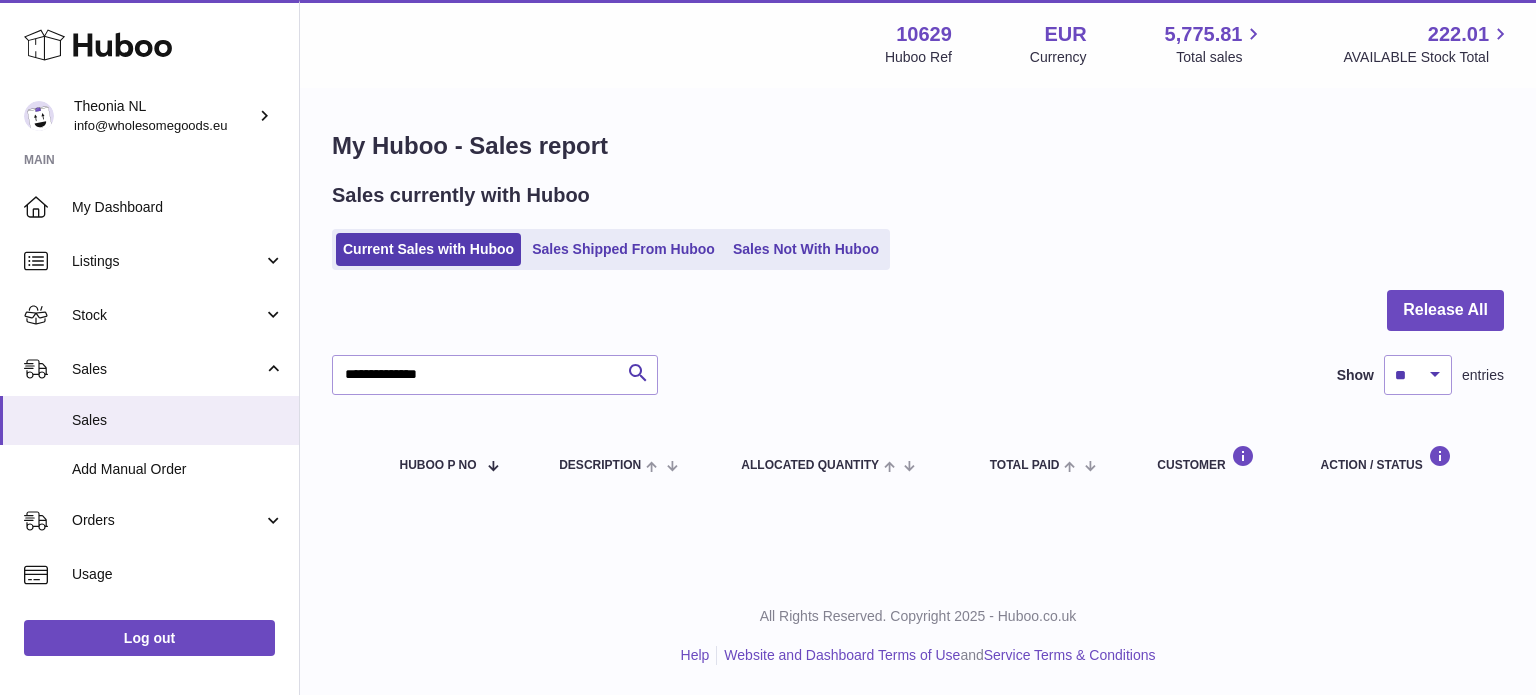 click on "Sales currently with Huboo
Current Sales with Huboo
Sales Shipped From Huboo
Sales Not With Huboo" at bounding box center [918, 226] 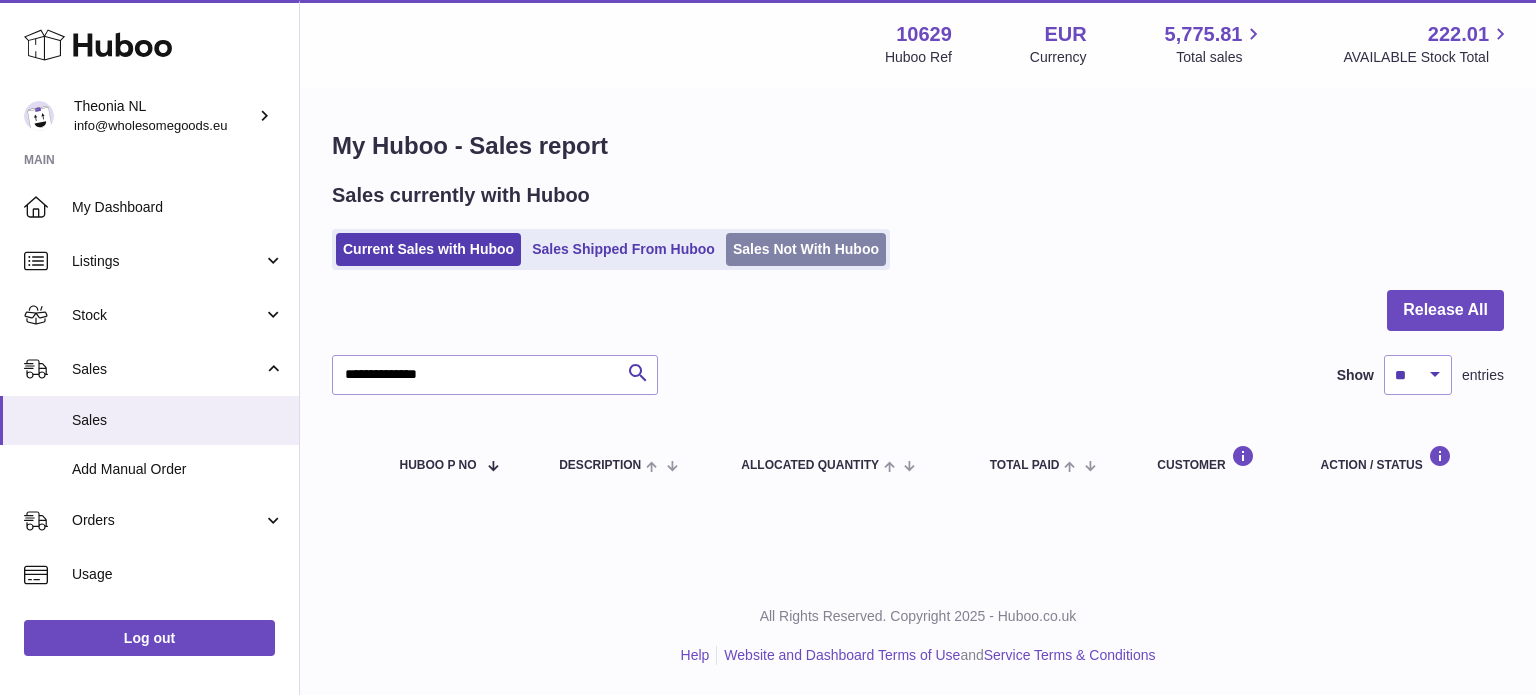 click on "Sales Not With Huboo" at bounding box center (806, 249) 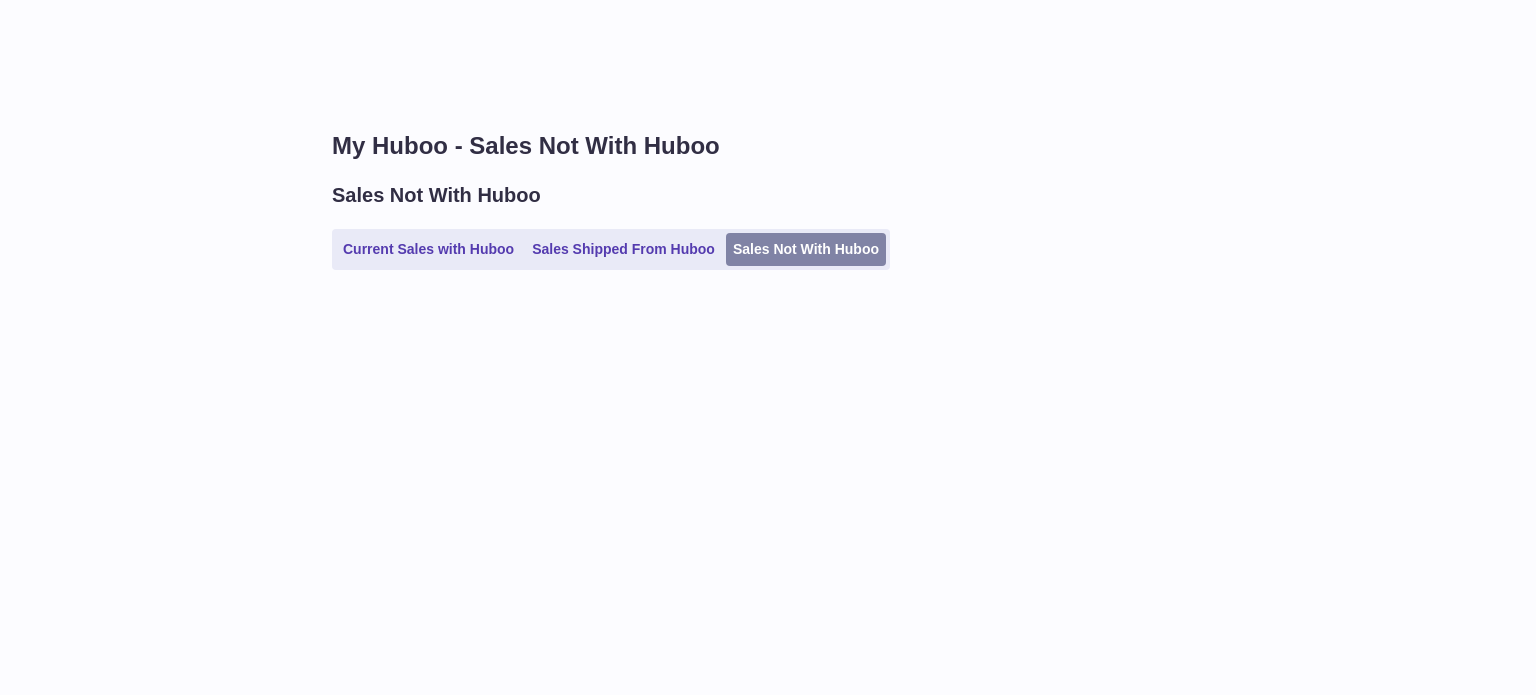 scroll, scrollTop: 0, scrollLeft: 0, axis: both 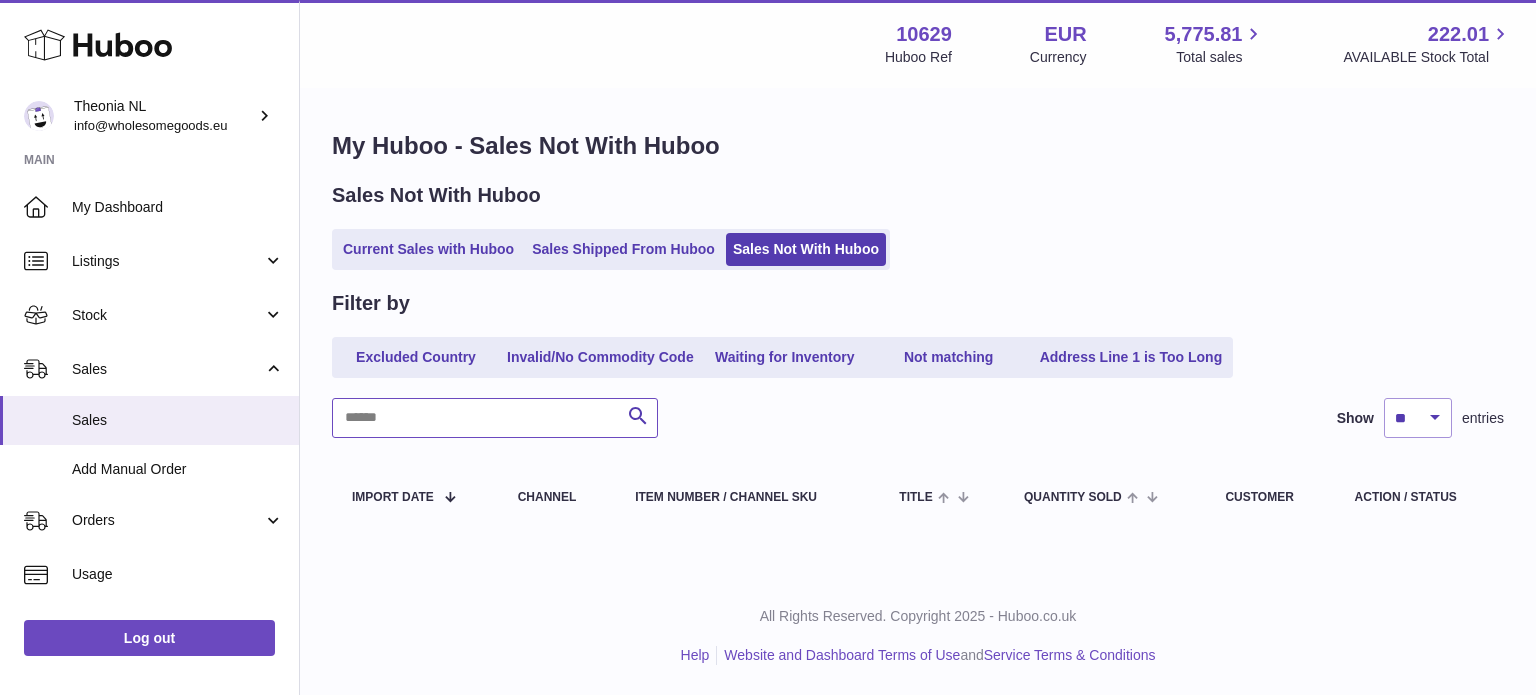 click at bounding box center [495, 418] 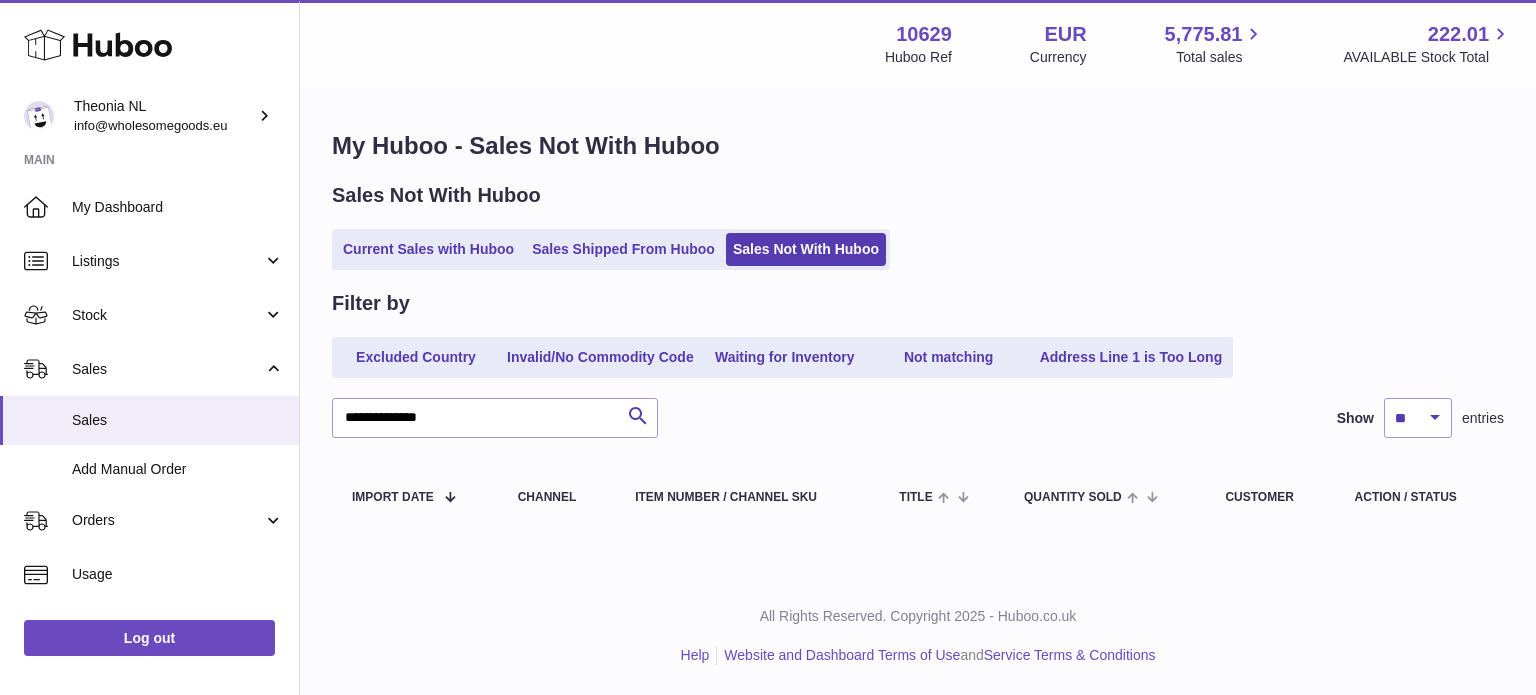 click on "**********" at bounding box center [495, 418] 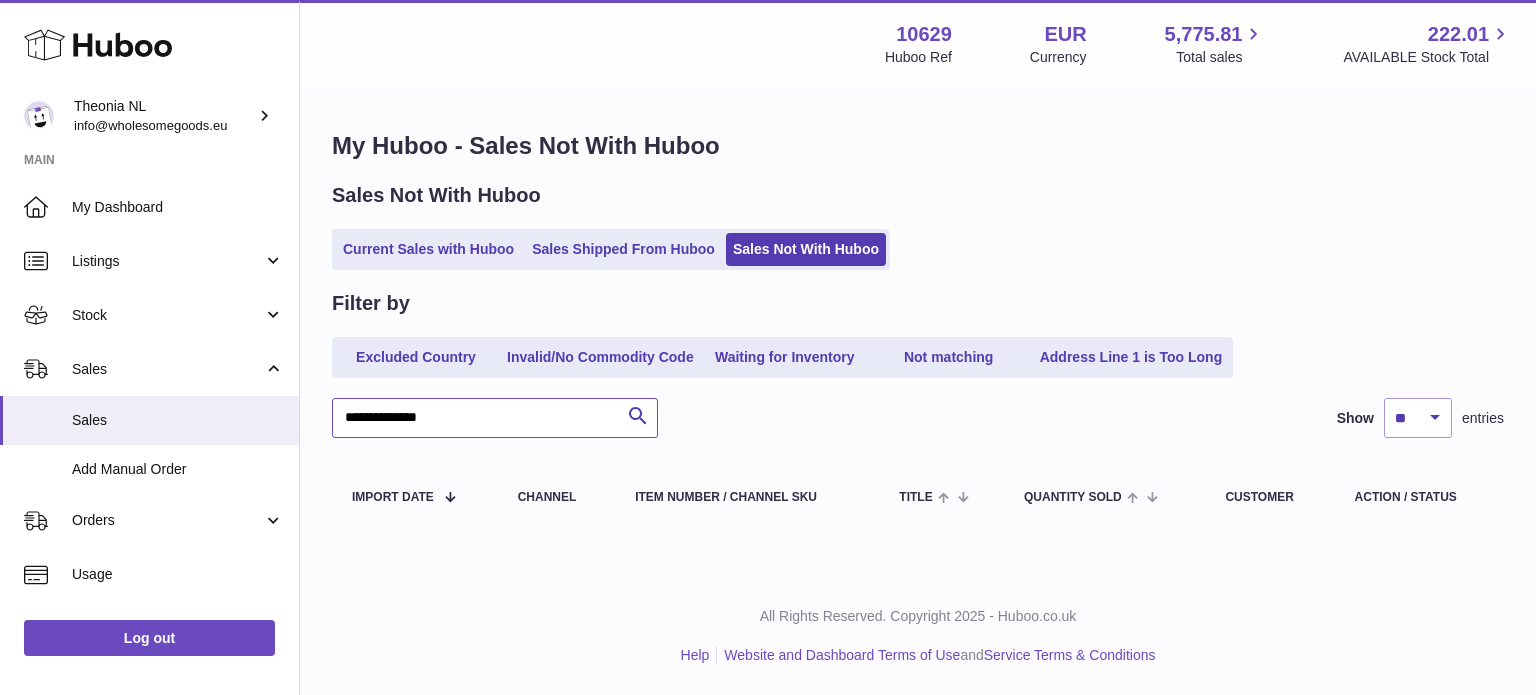 click on "**********" at bounding box center [495, 418] 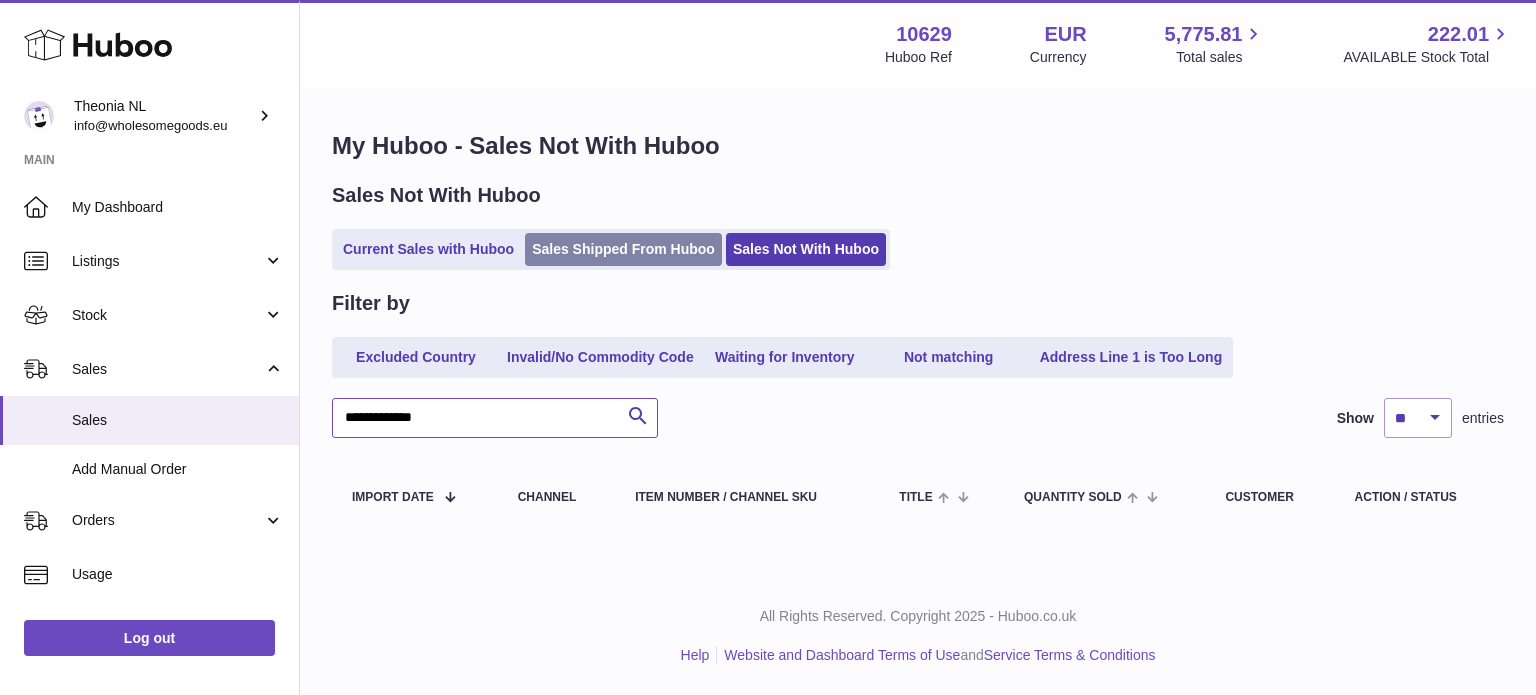 type on "**********" 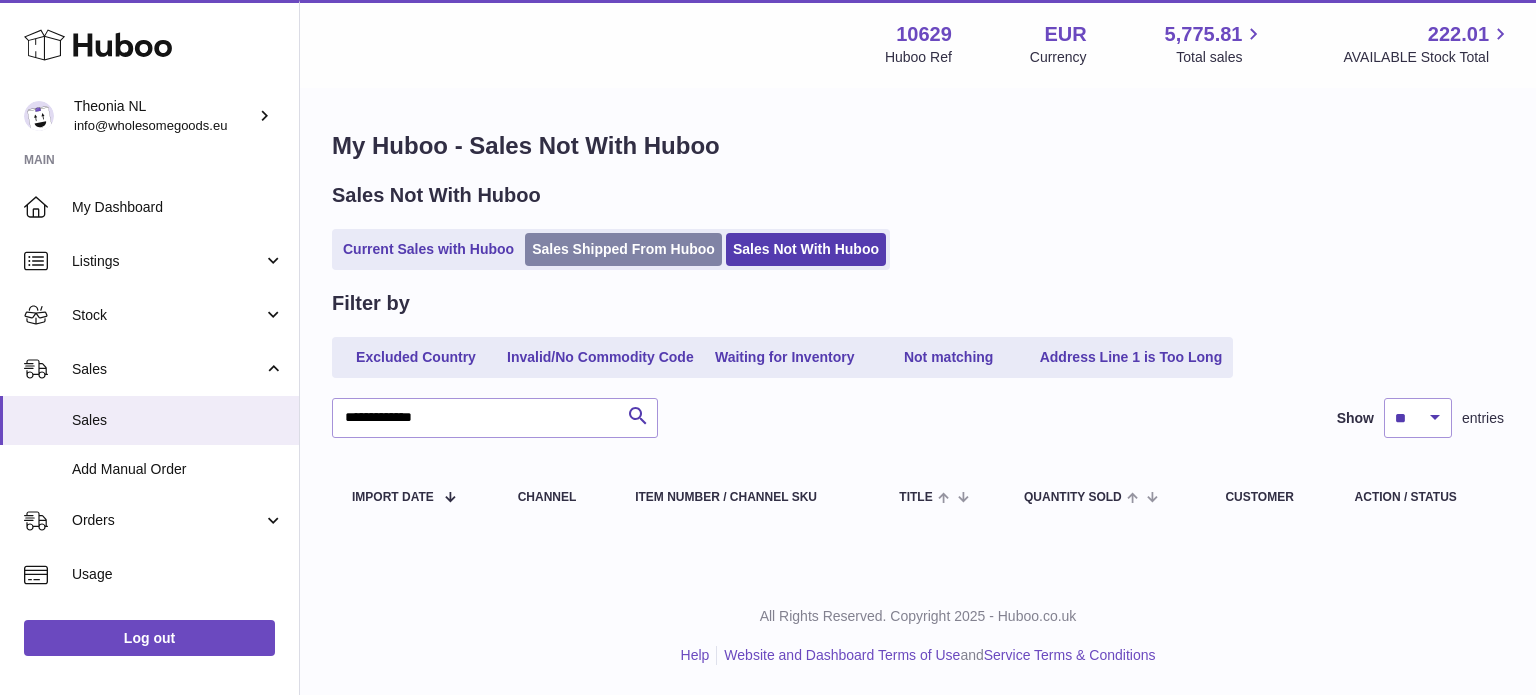 click on "Sales Shipped From Huboo" at bounding box center [623, 249] 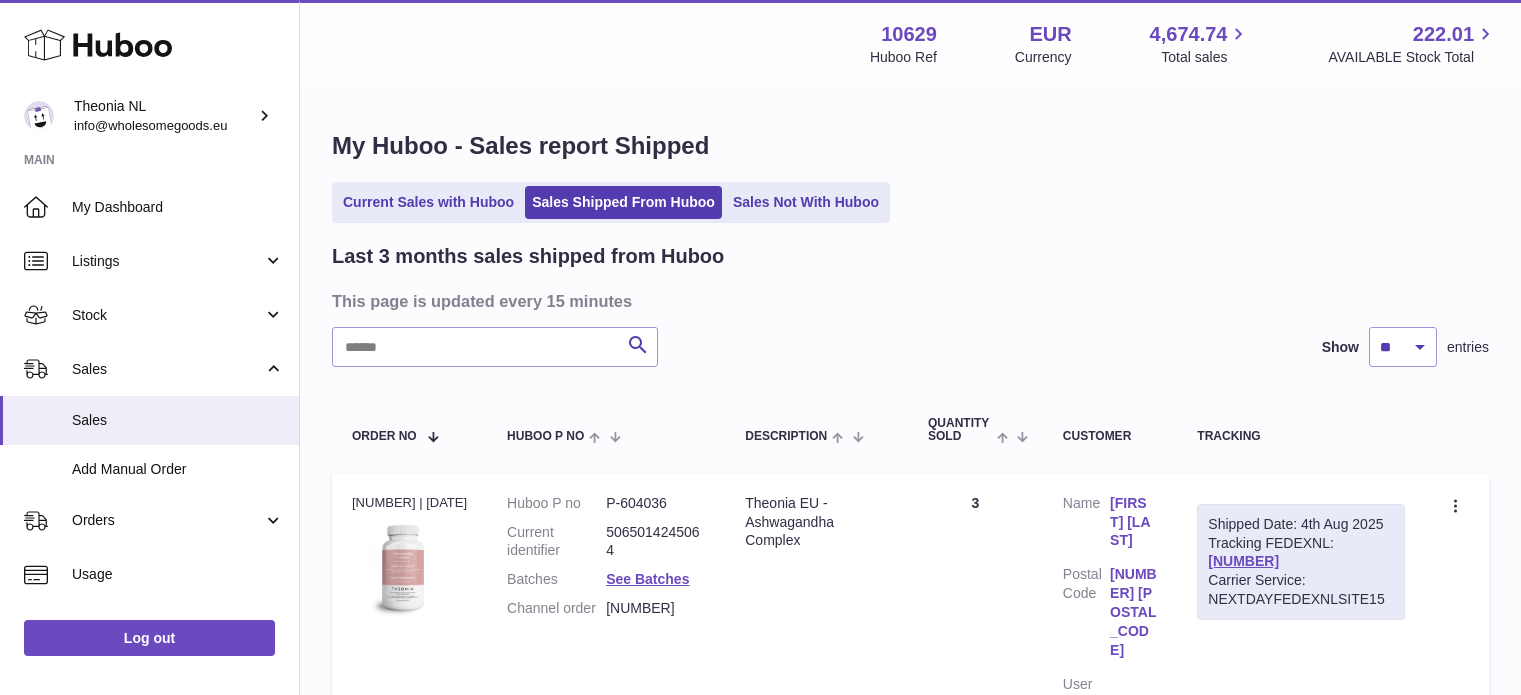 scroll, scrollTop: 0, scrollLeft: 0, axis: both 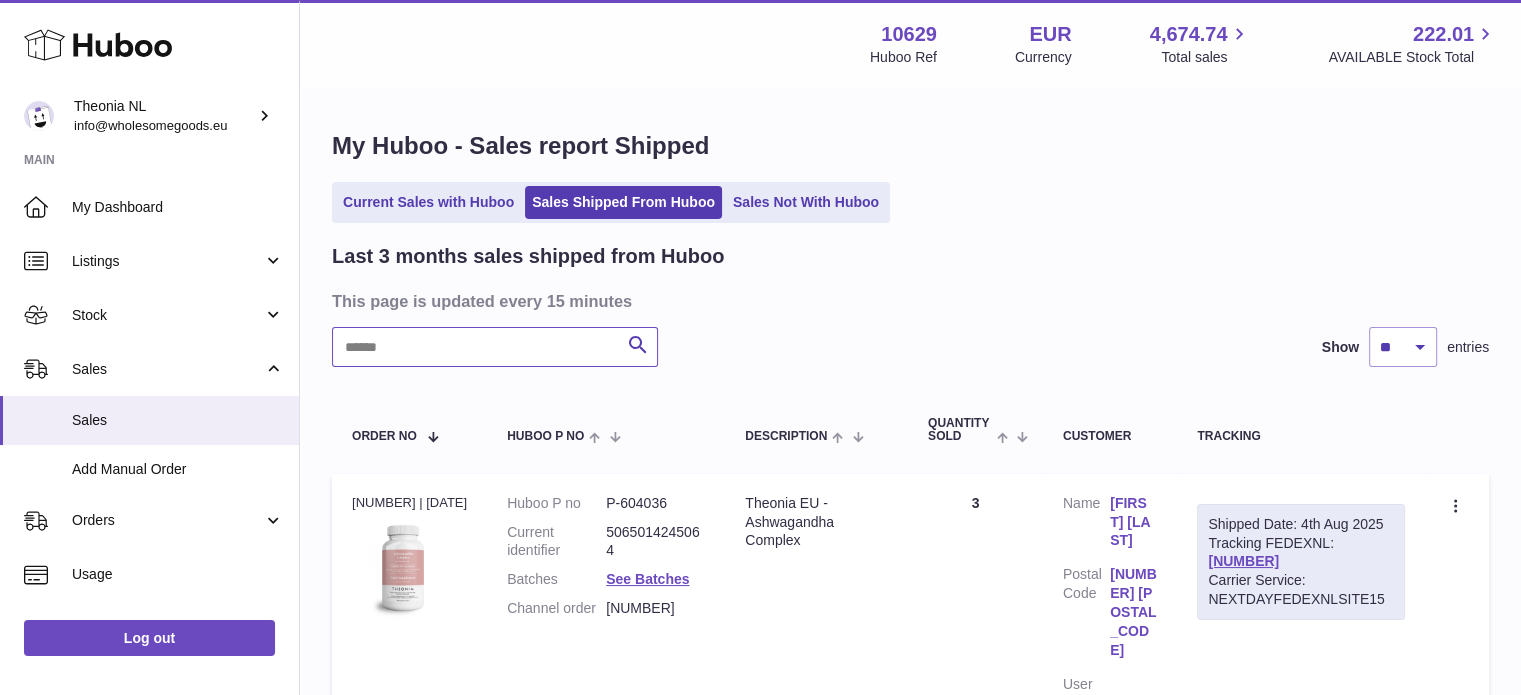 click at bounding box center [495, 347] 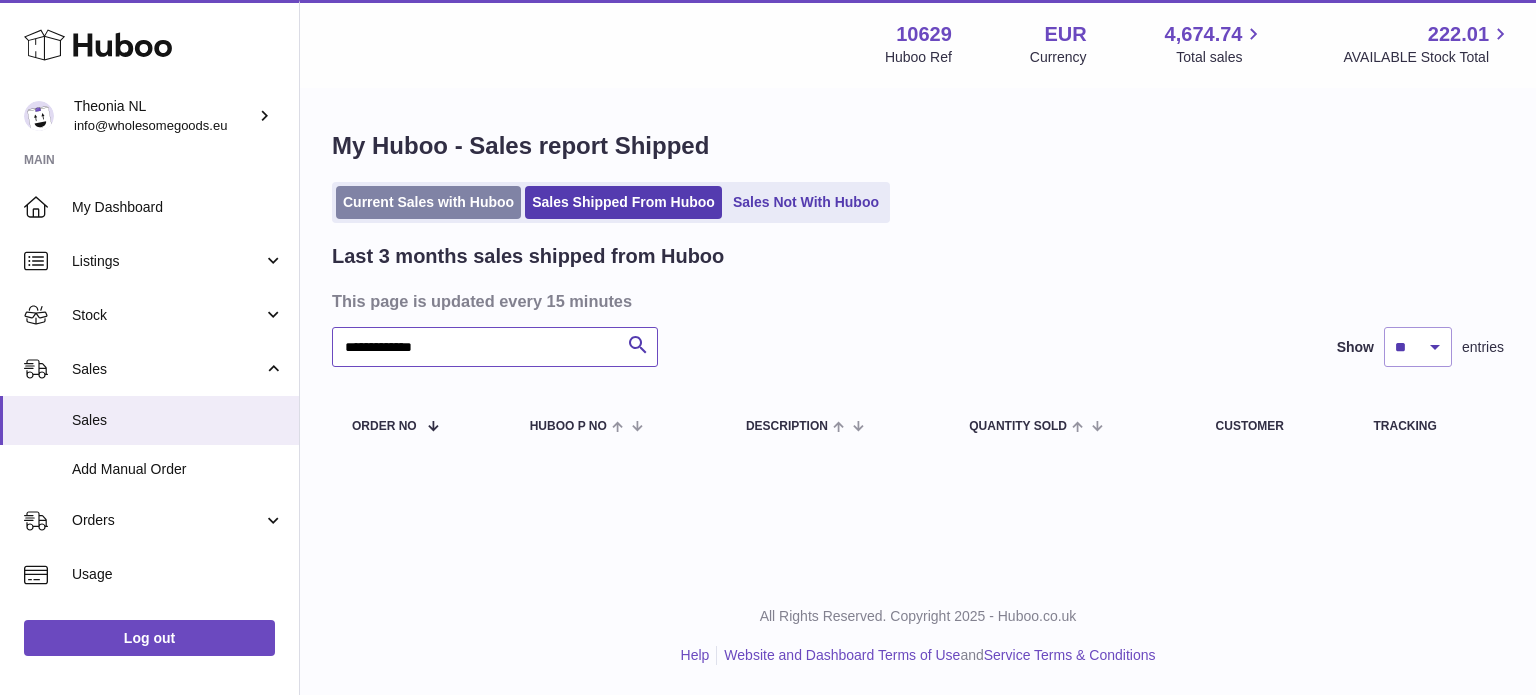 type on "**********" 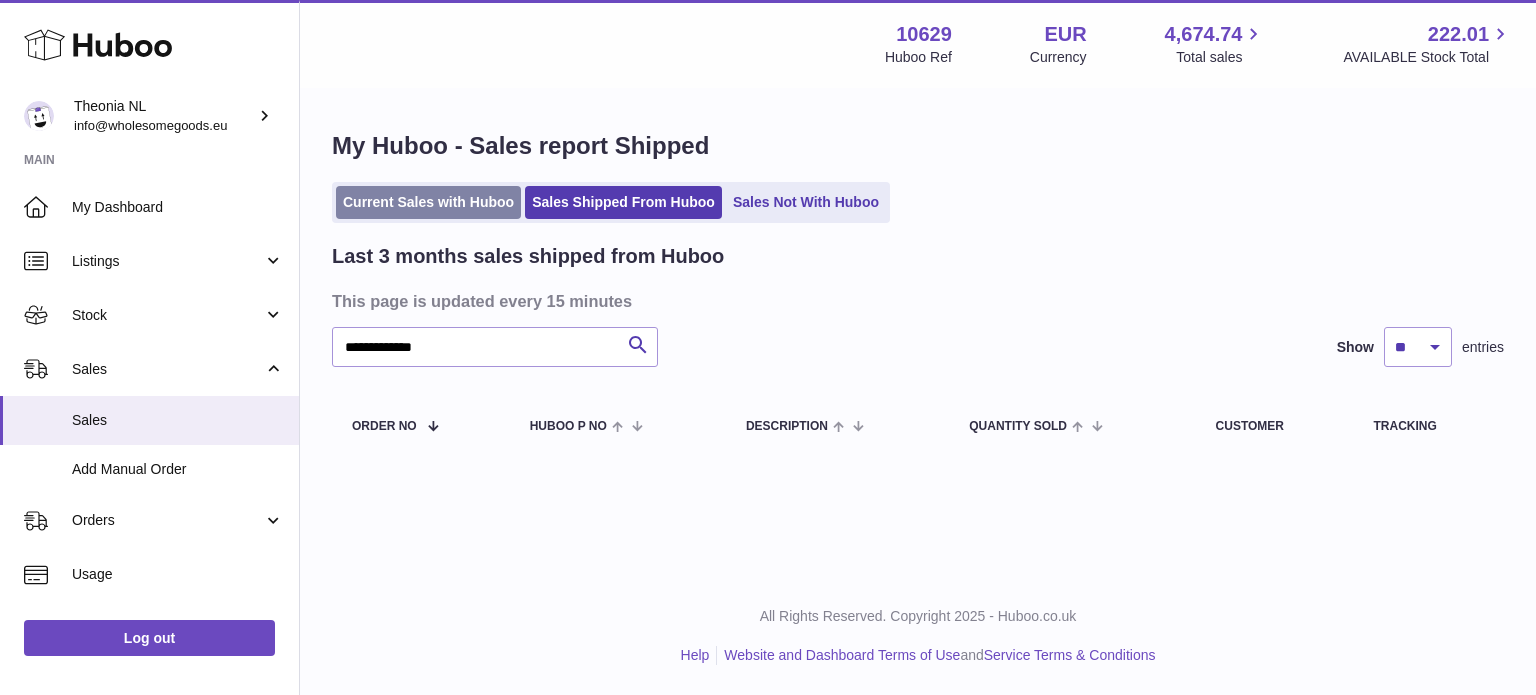 click on "Current Sales with Huboo" at bounding box center [428, 202] 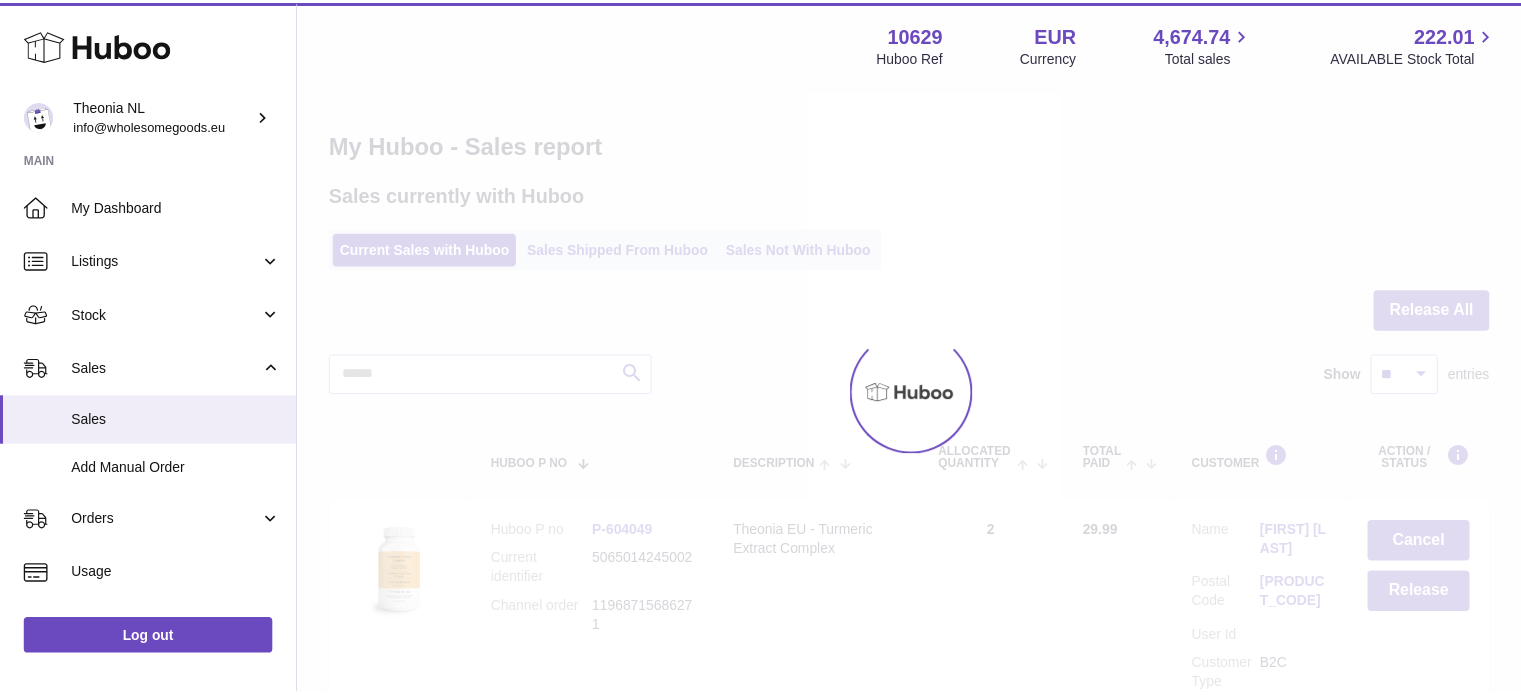 scroll, scrollTop: 0, scrollLeft: 0, axis: both 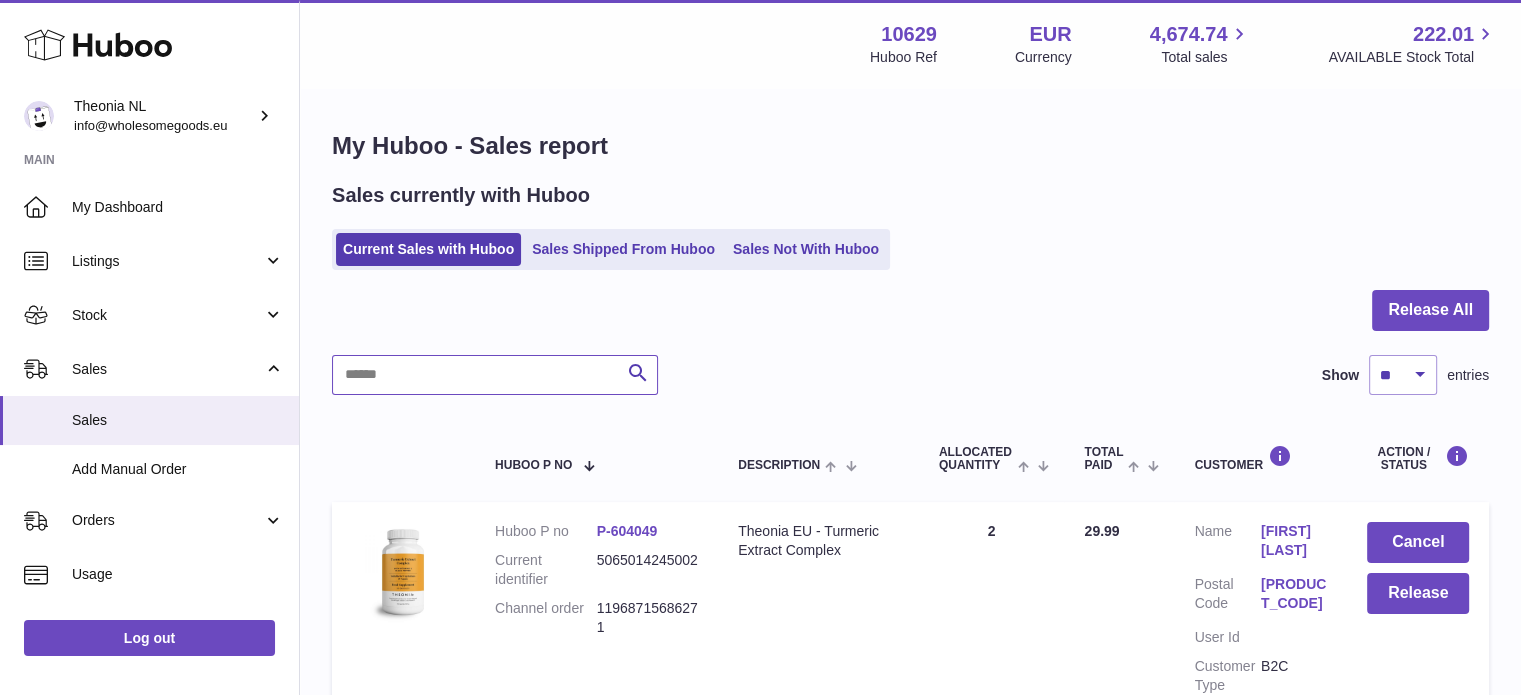 click at bounding box center [495, 375] 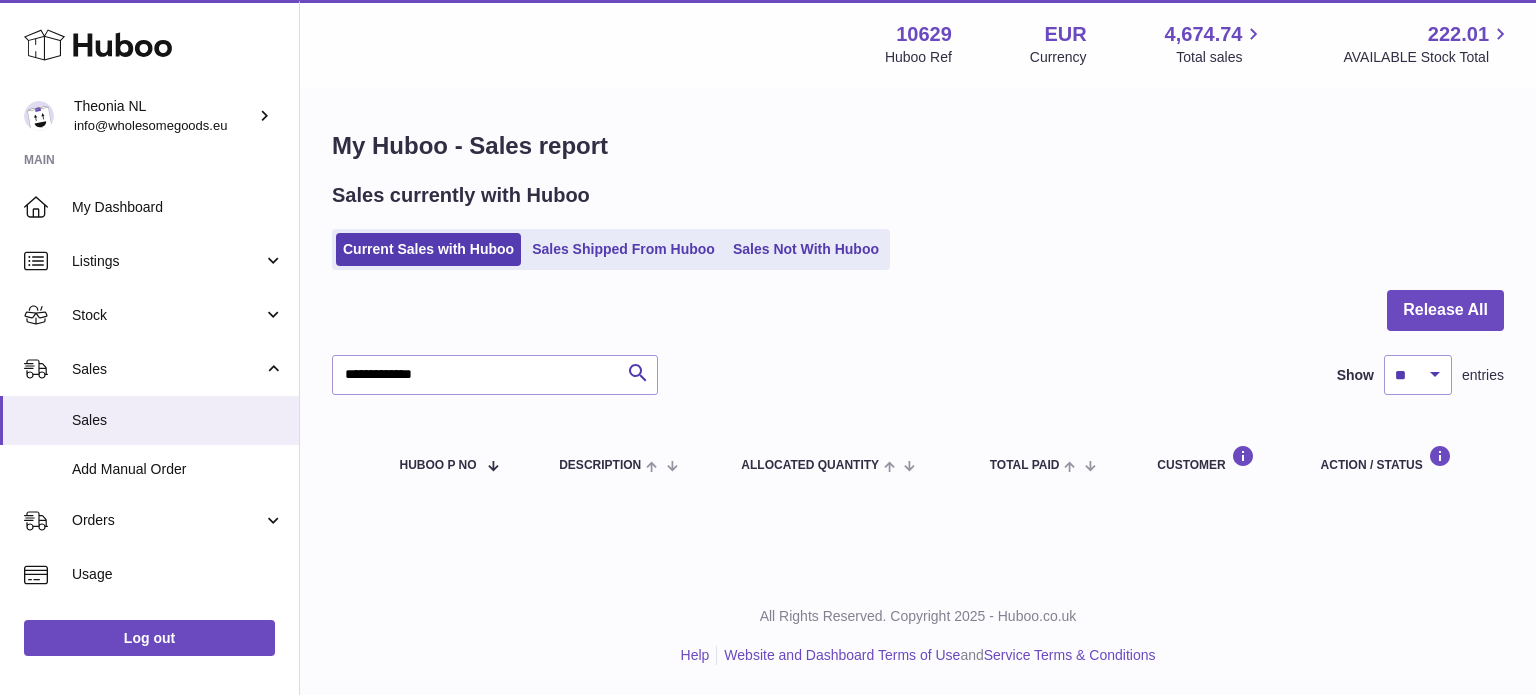 click on "**********" at bounding box center (918, 396) 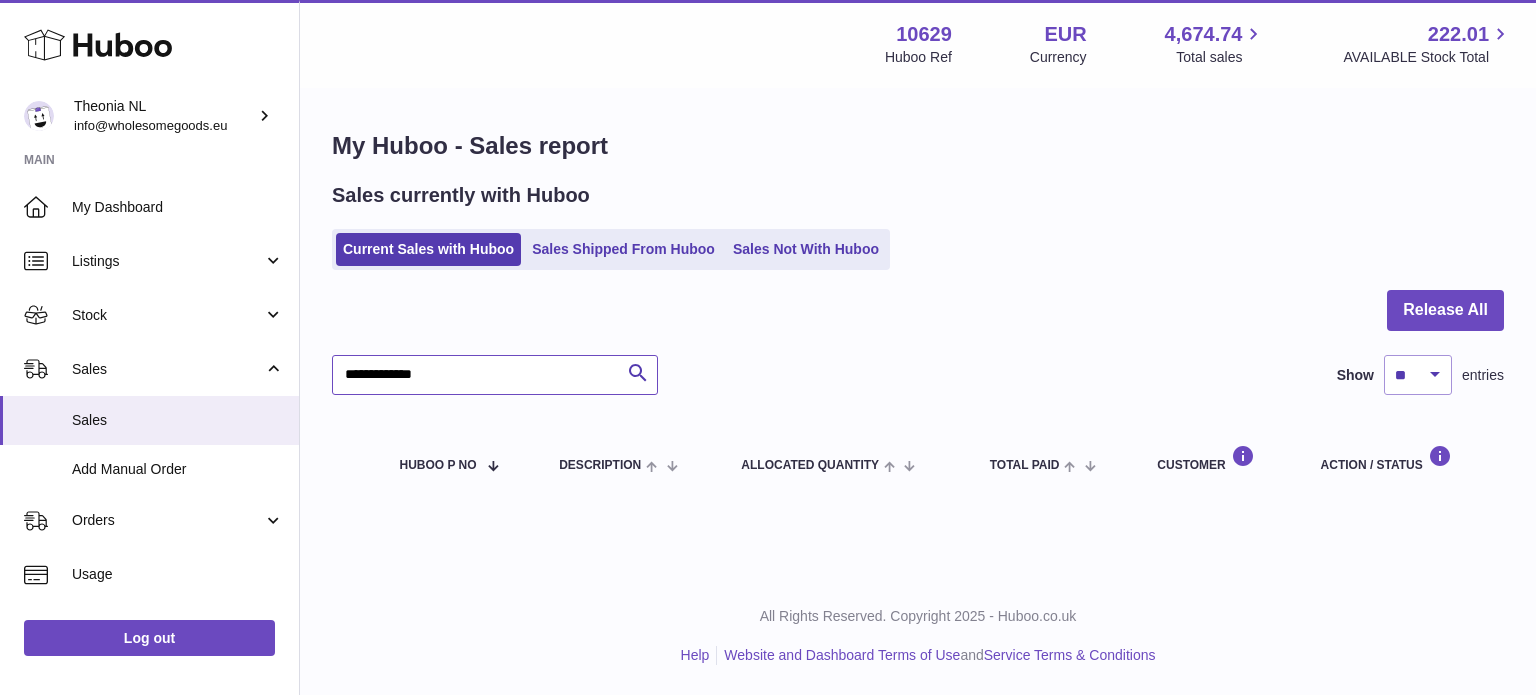 click on "**********" at bounding box center [495, 375] 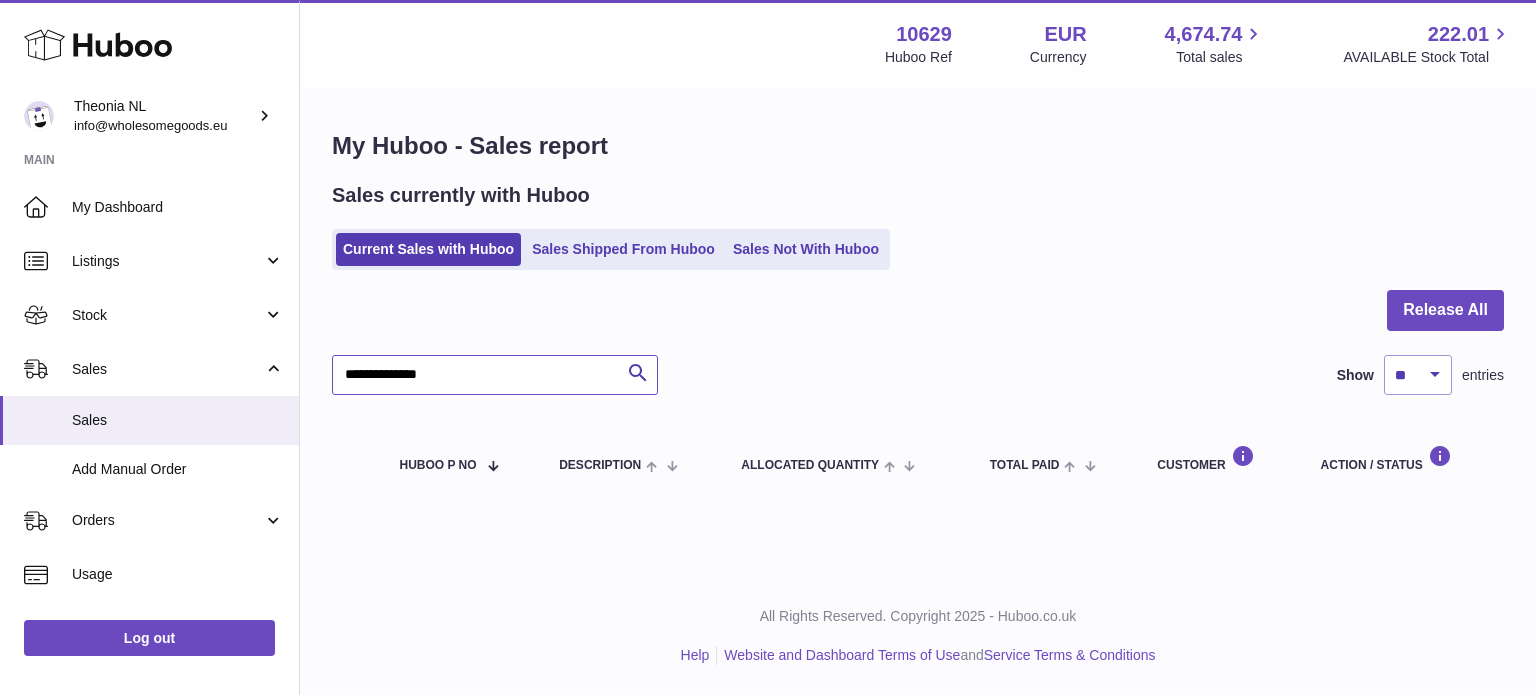 type on "**********" 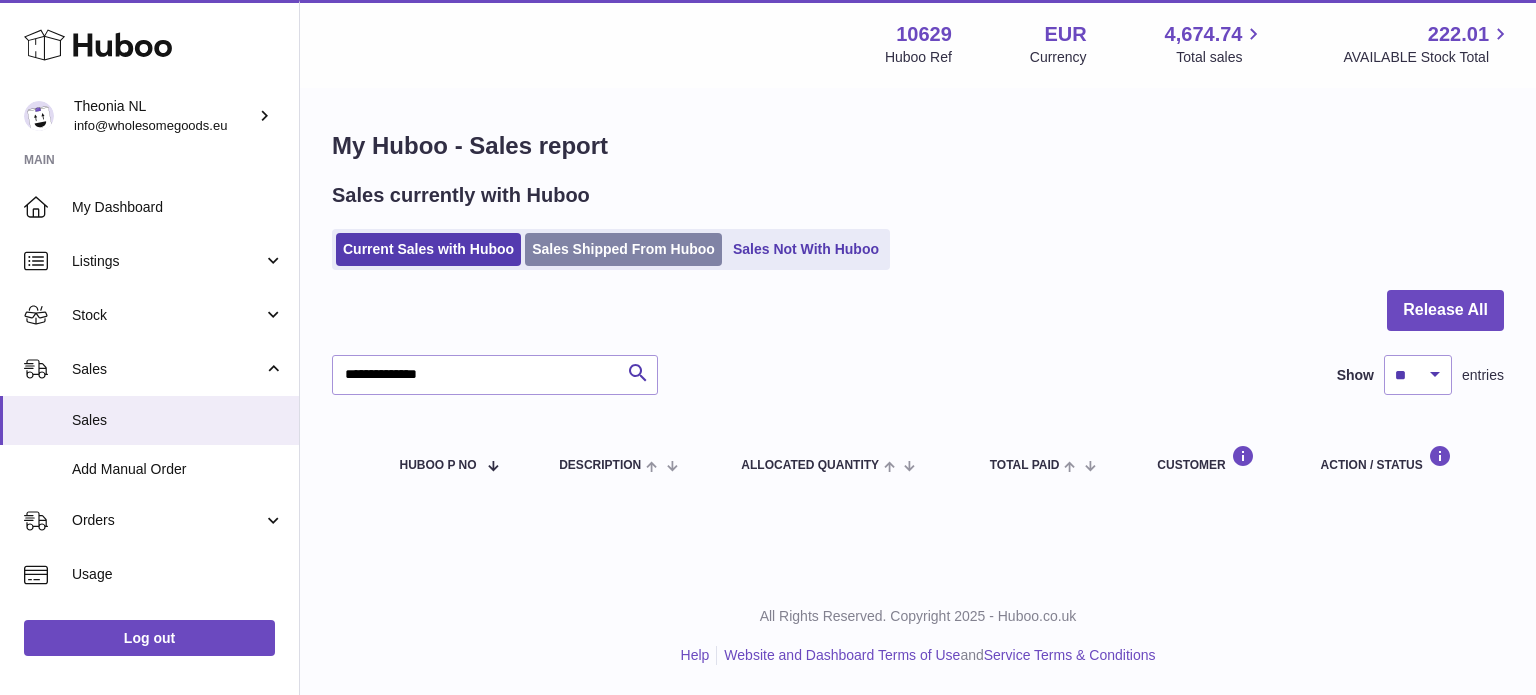 click on "Sales Shipped From Huboo" at bounding box center (623, 249) 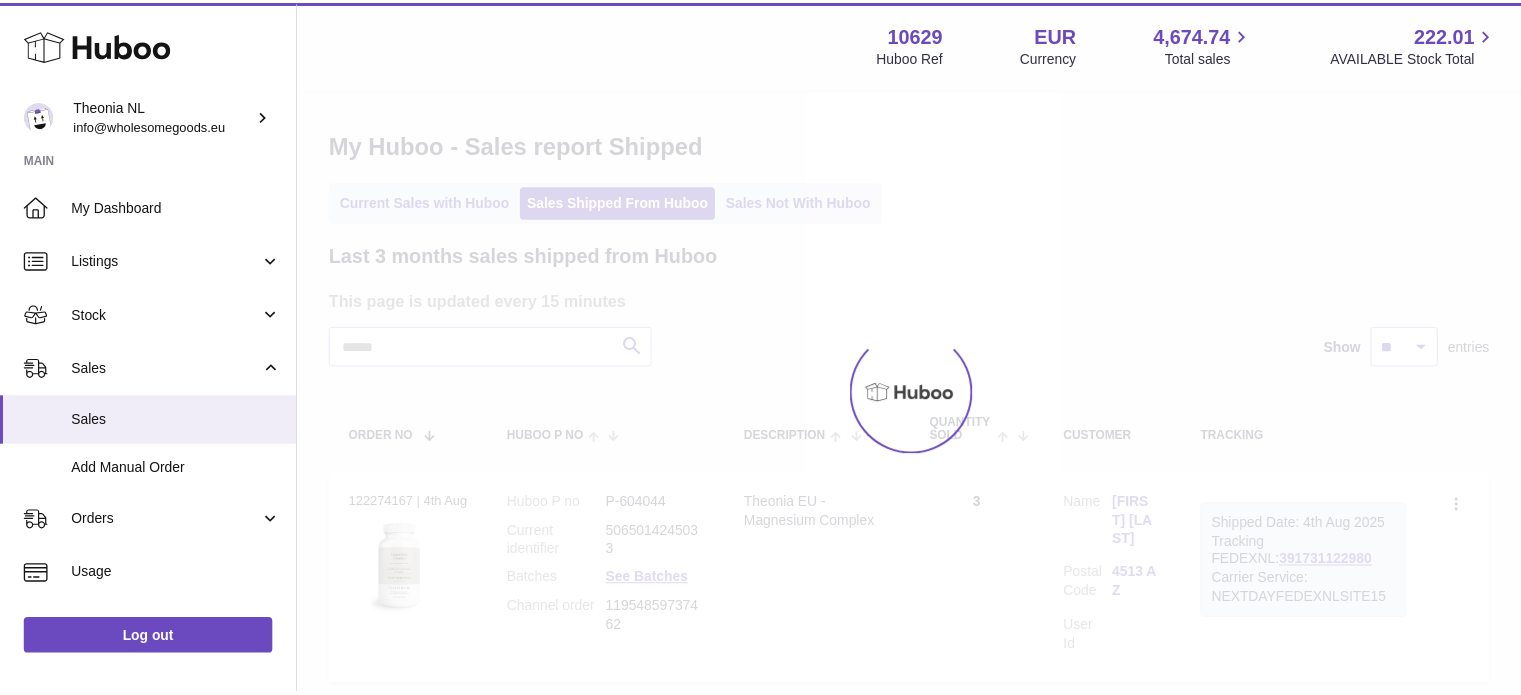 scroll, scrollTop: 0, scrollLeft: 0, axis: both 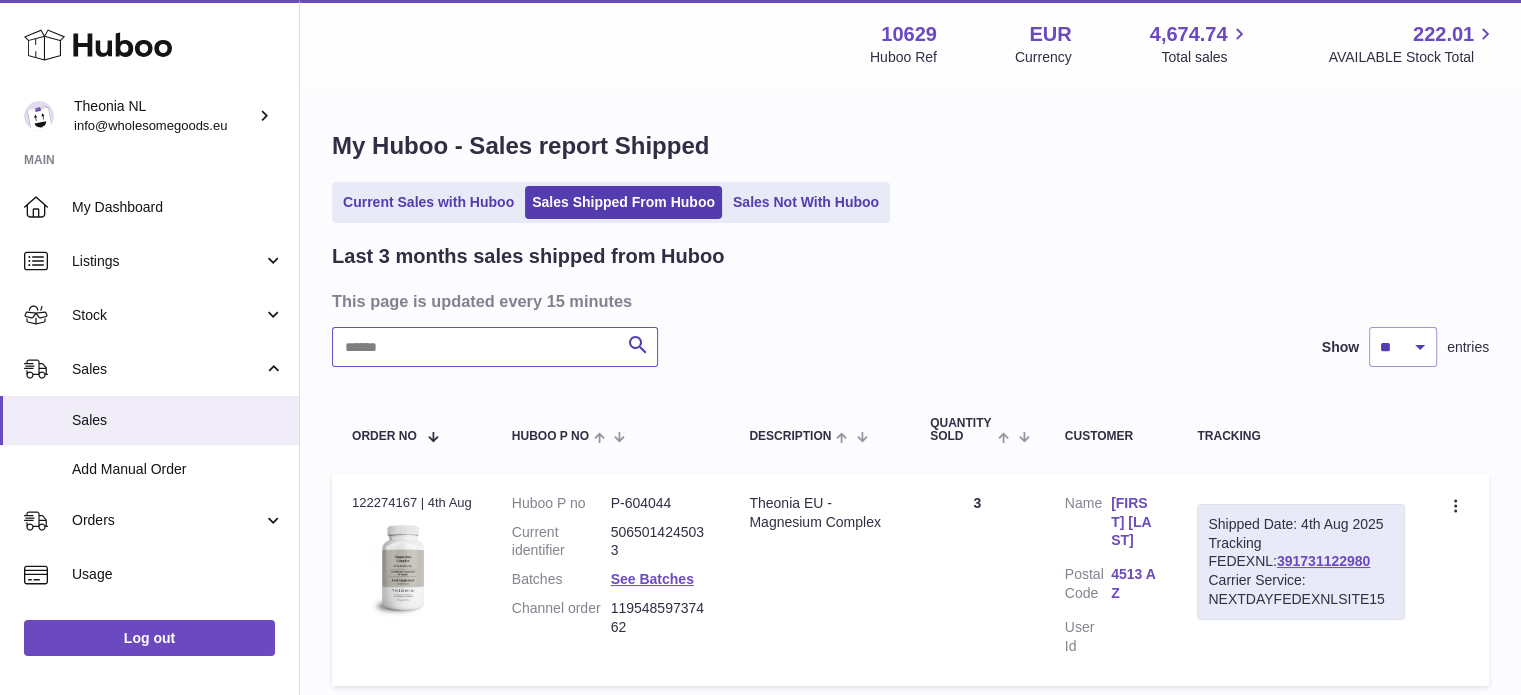 click at bounding box center (495, 347) 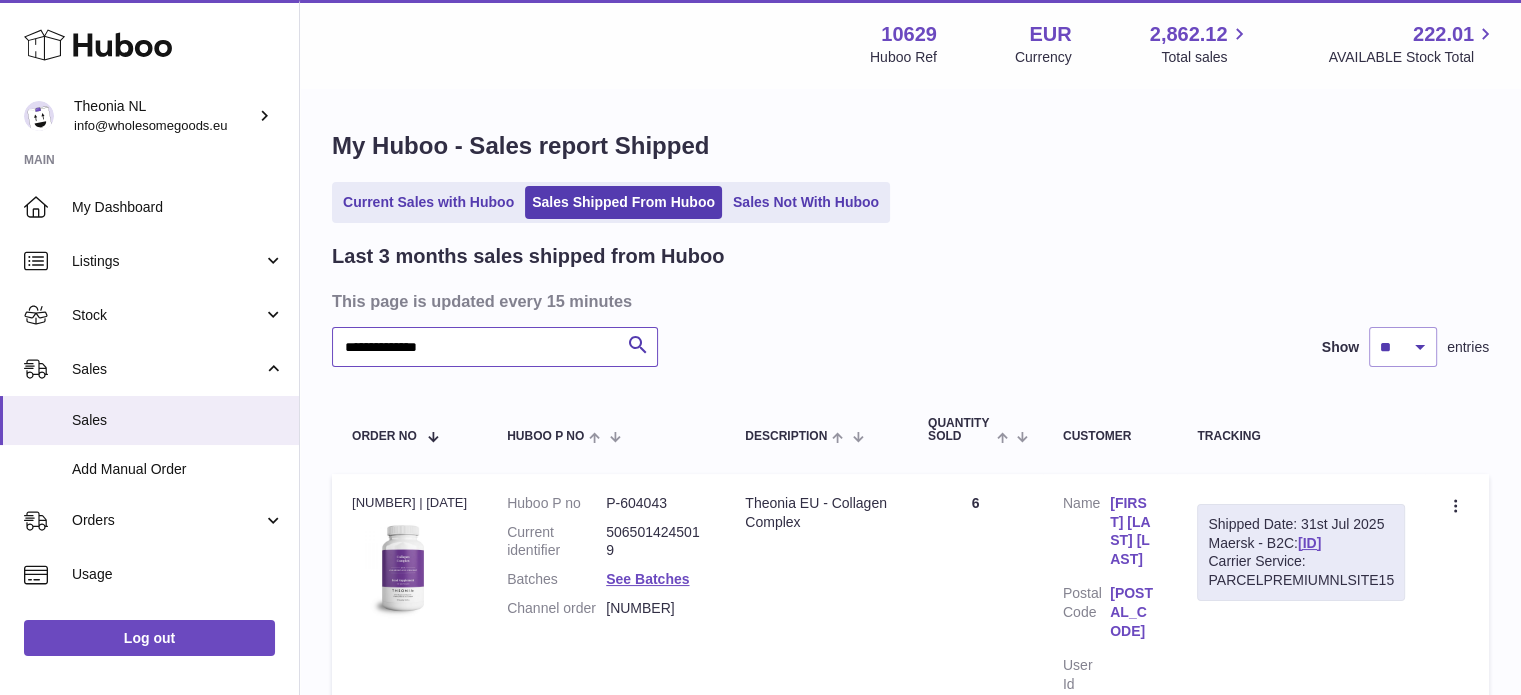 type on "**********" 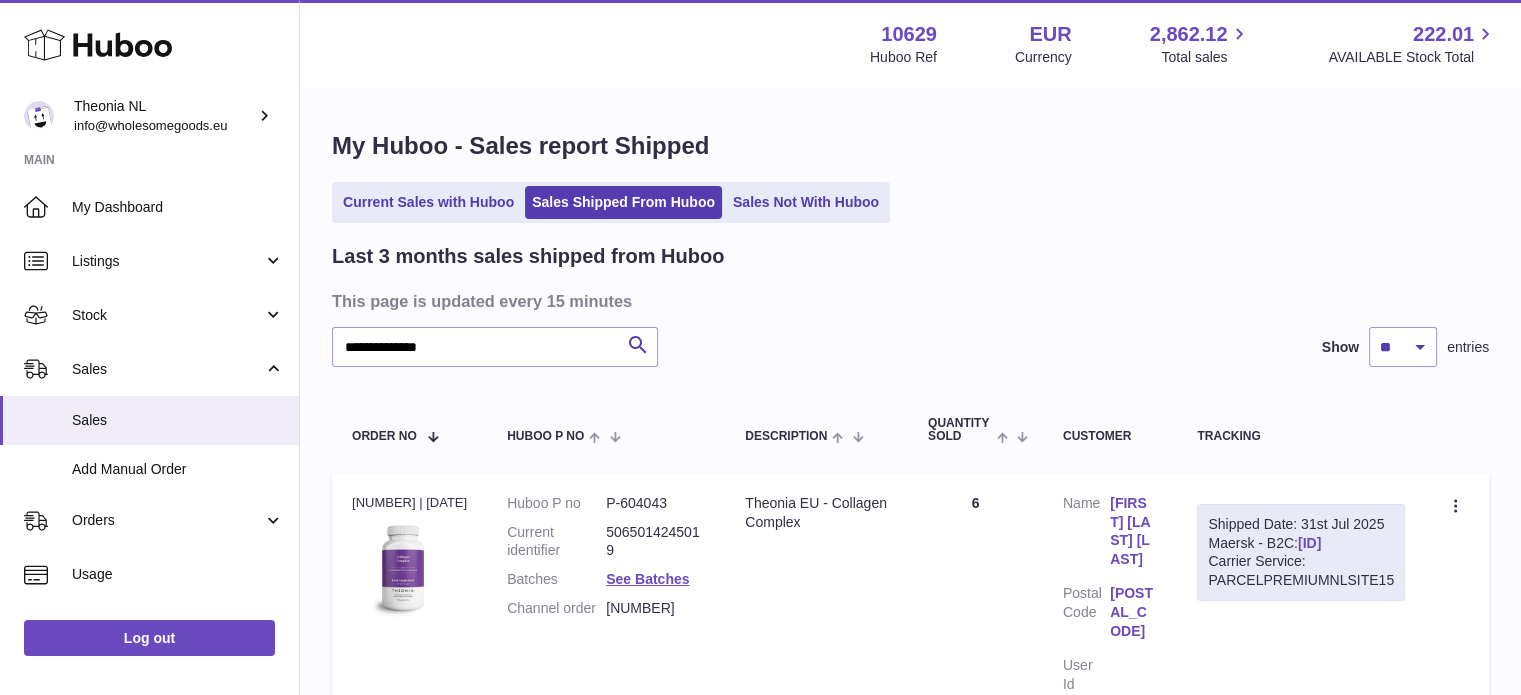 click on "[ID]" at bounding box center (1309, 543) 